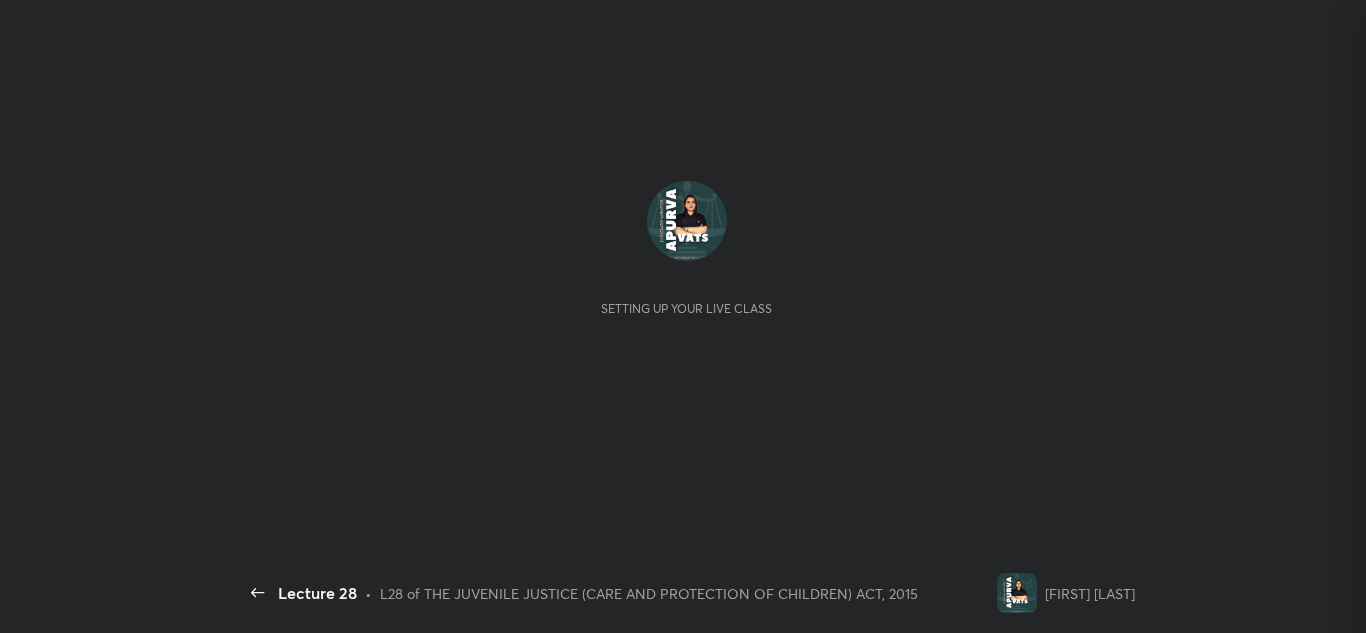 scroll, scrollTop: 0, scrollLeft: 0, axis: both 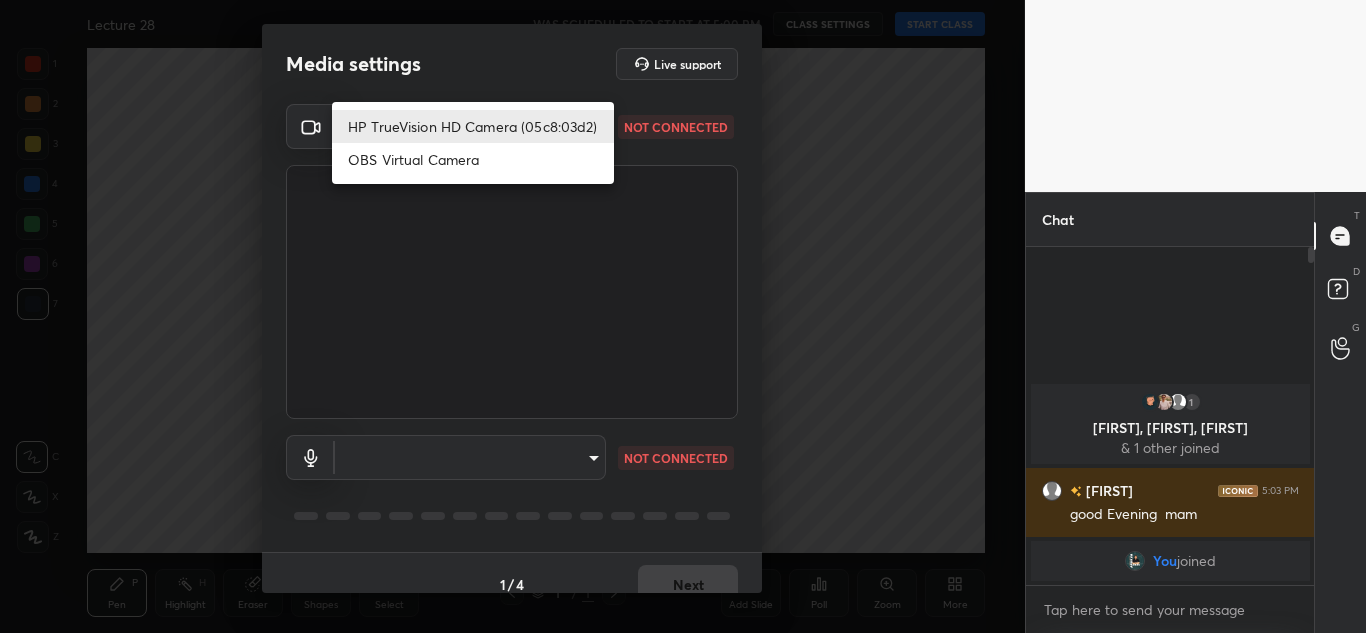 click on "1 2 3 4 5 6 7 C X Z C X Z E E Erase all   H H Lecture 28 WAS SCHEDULED TO START AT  5:00 PM CLASS SETTINGS START CLASS Setting up your live class Back Lecture 28 • L28 of THE JUVENILE JUSTICE (CARE AND PROTECTION OF CHILDREN) ACT, 2015 [FIRST] [LAST] Pen P Highlight H Eraser Shapes L Select S 1 / 1 Add Slide Poll Zoom More Chat 1 [FIRST], [FIRST], [FIRST] &  1 other  joined [FIRST] 5:03 PM good Evening  mam You  joined 1 NEW MESSAGE Enable hand raising Enable raise hand to speak to learners. Once enabled, chat will be turned off temporarily. Enable x   introducing Raise a hand with a doubt Now learners can raise their hand along with a doubt  How it works? Doubts asked by learners will show up here Raise hand disabled You have disabled Raise hand currently. Enable it to invite learners to speak Enable Can't raise hand Looks like educator just invited you to speak. Please wait before you can raise your hand again. Got it T Messages (T) D Doubts (D) G Raise Hand (G) Report an issue Reason for reporting Buffering ​" at bounding box center (683, 316) 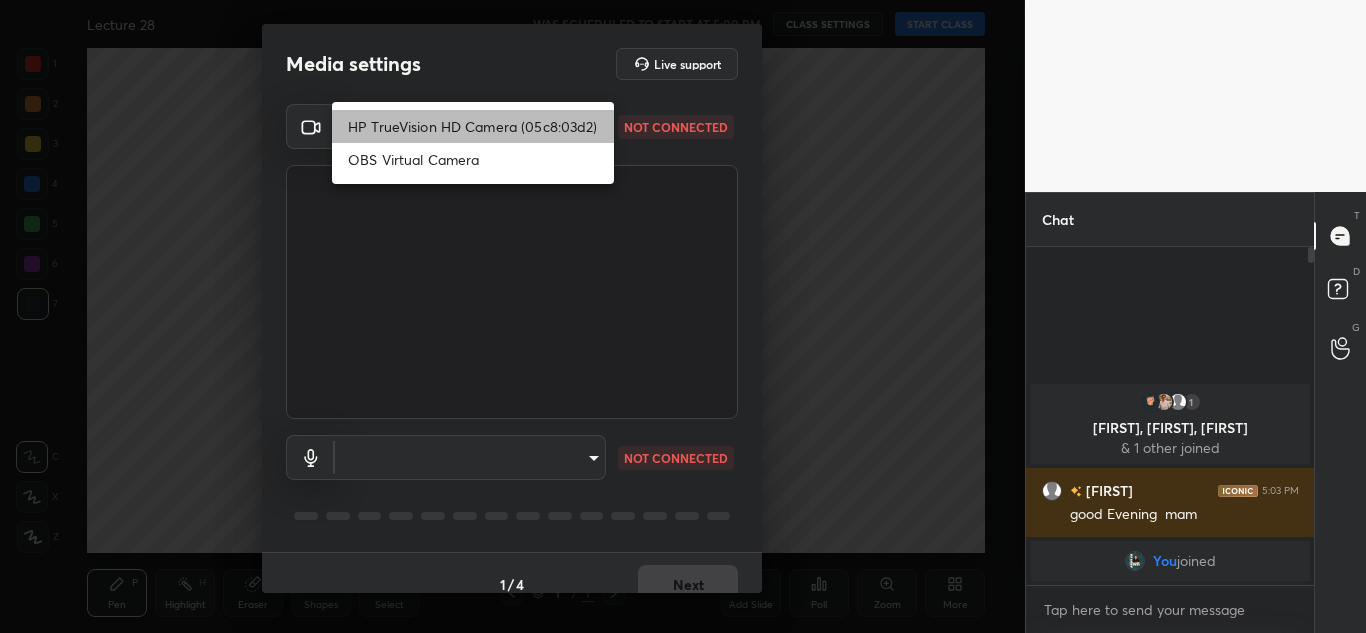 click on "HP TrueVision HD Camera (05c8:03d2)" at bounding box center [473, 126] 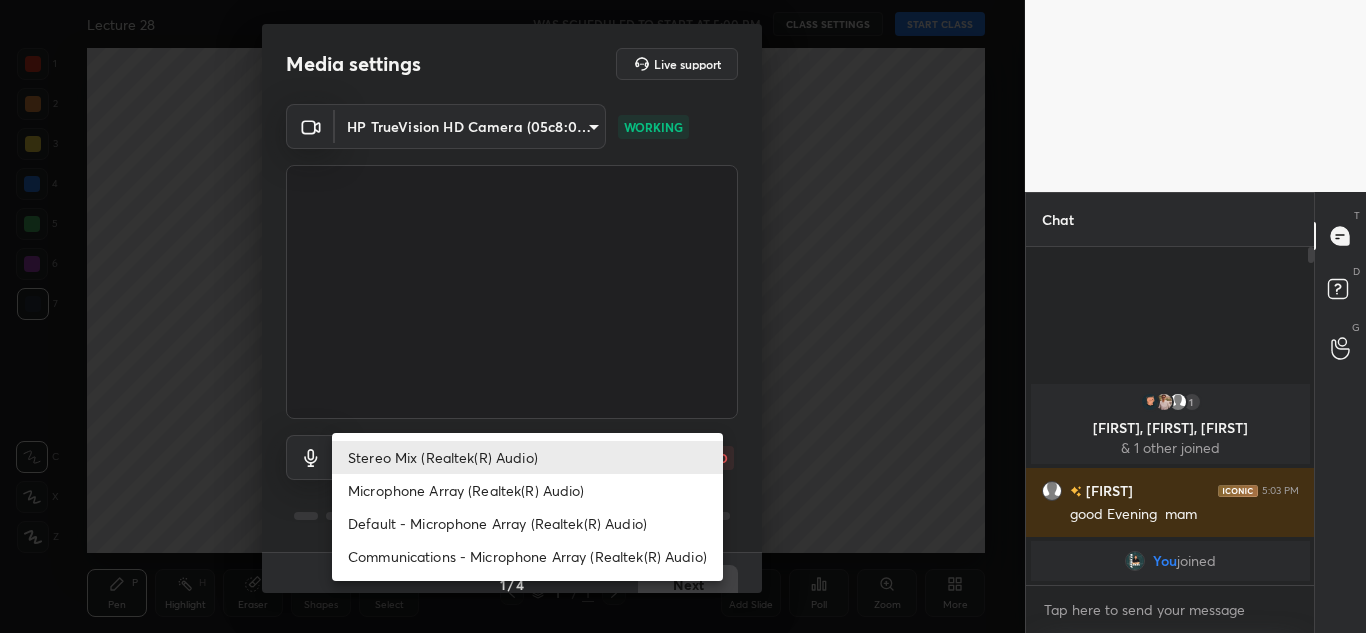 click on "1 2 3 4 5 6 7 C X Z C X Z E E Erase all   H H Lecture 28 WAS SCHEDULED TO START AT  5:00 PM CLASS SETTINGS START CLASS Setting up your live class Back Lecture 28 • L28 of THE JUVENILE JUSTICE (CARE AND PROTECTION OF CHILDREN) ACT, 2015 [FIRST] [LAST] Pen P Highlight H Eraser Shapes L Select S 1 / 1 Add Slide Poll Zoom More Chat 1 [FIRST], [FIRST], [FIRST] &  1 other  joined [FIRST] 5:03 PM good Evening  mam You  joined 1 NEW MESSAGE Enable hand raising Enable raise hand to speak to learners. Once enabled, chat will be turned off temporarily. Enable x   introducing Raise a hand with a doubt Now learners can raise their hand along with a doubt  How it works? Doubts asked by learners will show up here Raise hand disabled You have disabled Raise hand currently. Enable it to invite learners to speak Enable Can't raise hand Looks like educator just invited you to speak. Please wait before you can raise your hand again. Got it T Messages (T) D Doubts (D) G Raise Hand (G) Report an issue Reason for reporting Buffering ​" at bounding box center (683, 316) 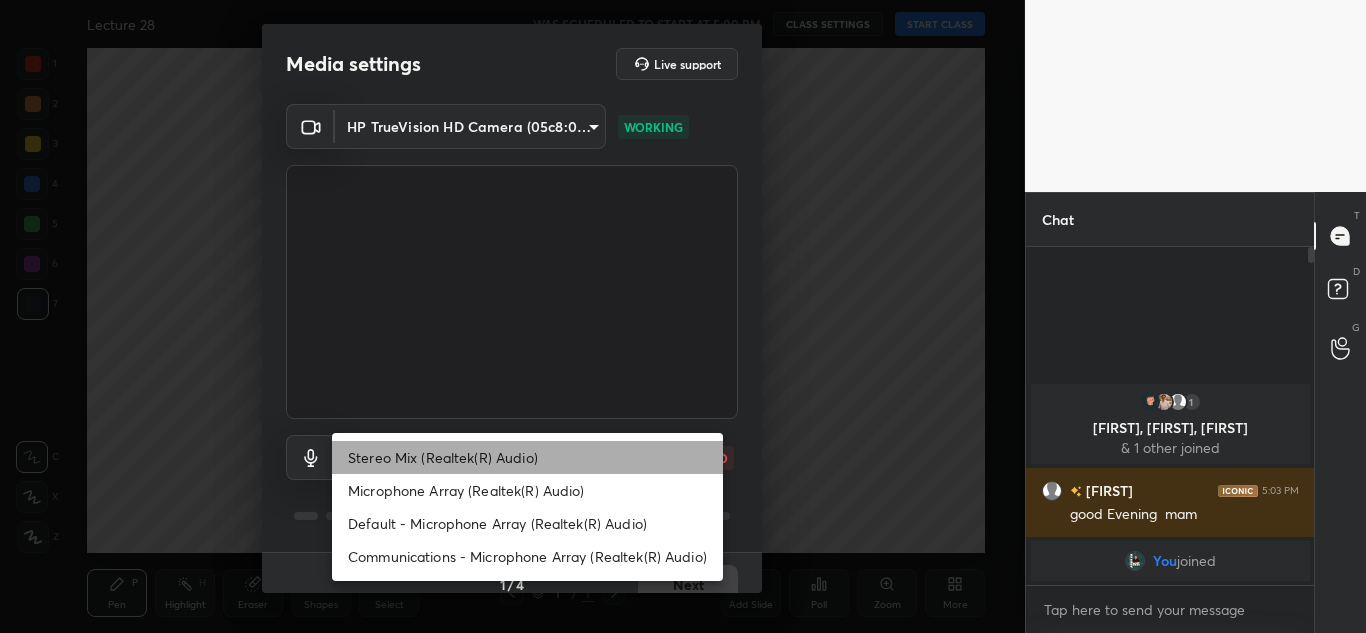 click on "Stereo Mix (Realtek(R) Audio)" at bounding box center (527, 457) 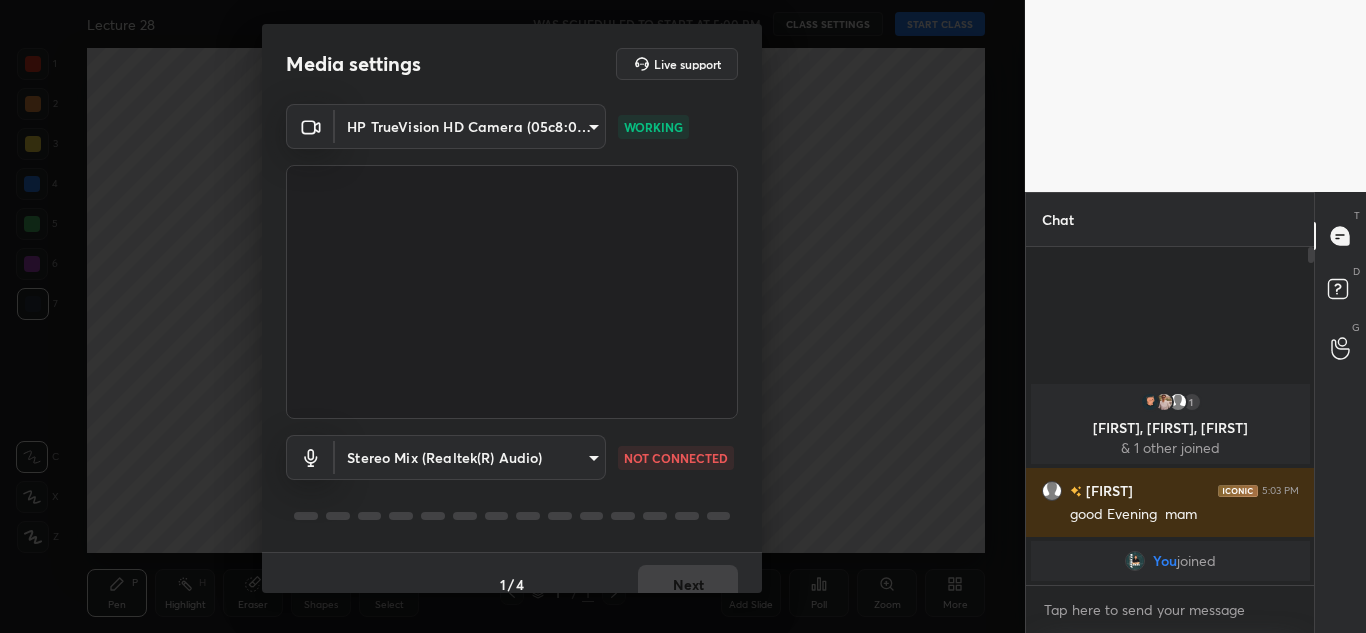 click on "1 2 3 4 5 6 7 C X Z C X Z E E Erase all   H H Lecture 28 WAS SCHEDULED TO START AT  5:00 PM CLASS SETTINGS START CLASS Setting up your live class Back Lecture 28 • L28 of THE JUVENILE JUSTICE (CARE AND PROTECTION OF CHILDREN) ACT, 2015 [FIRST] [LAST] Pen P Highlight H Eraser Shapes L Select S 1 / 1 Add Slide Poll Zoom More Chat 1 [FIRST], [FIRST], [FIRST] &  1 other  joined [FIRST] 5:03 PM good Evening  mam You  joined 1 NEW MESSAGE Enable hand raising Enable raise hand to speak to learners. Once enabled, chat will be turned off temporarily. Enable x   introducing Raise a hand with a doubt Now learners can raise their hand along with a doubt  How it works? Doubts asked by learners will show up here Raise hand disabled You have disabled Raise hand currently. Enable it to invite learners to speak Enable Can't raise hand Looks like educator just invited you to speak. Please wait before you can raise your hand again. Got it T Messages (T) D Doubts (D) G Raise Hand (G) Report an issue Reason for reporting Buffering ​ 1 /" at bounding box center [683, 316] 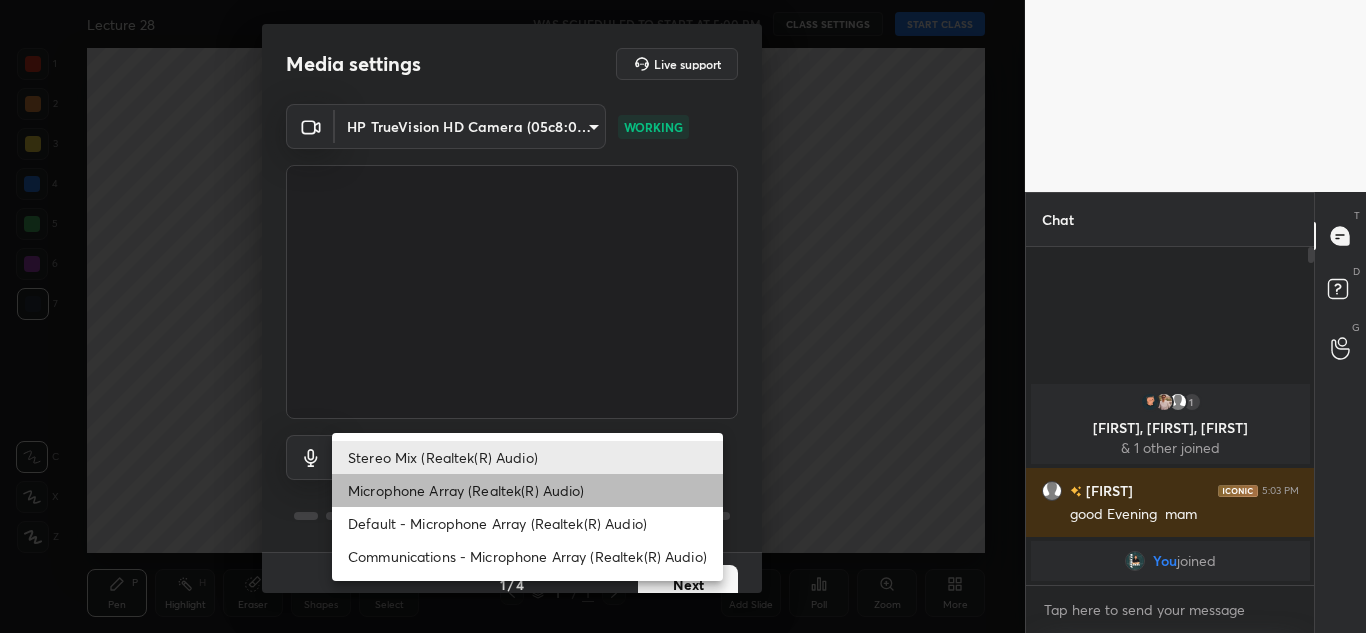 click on "Microphone Array (Realtek(R) Audio)" at bounding box center (527, 490) 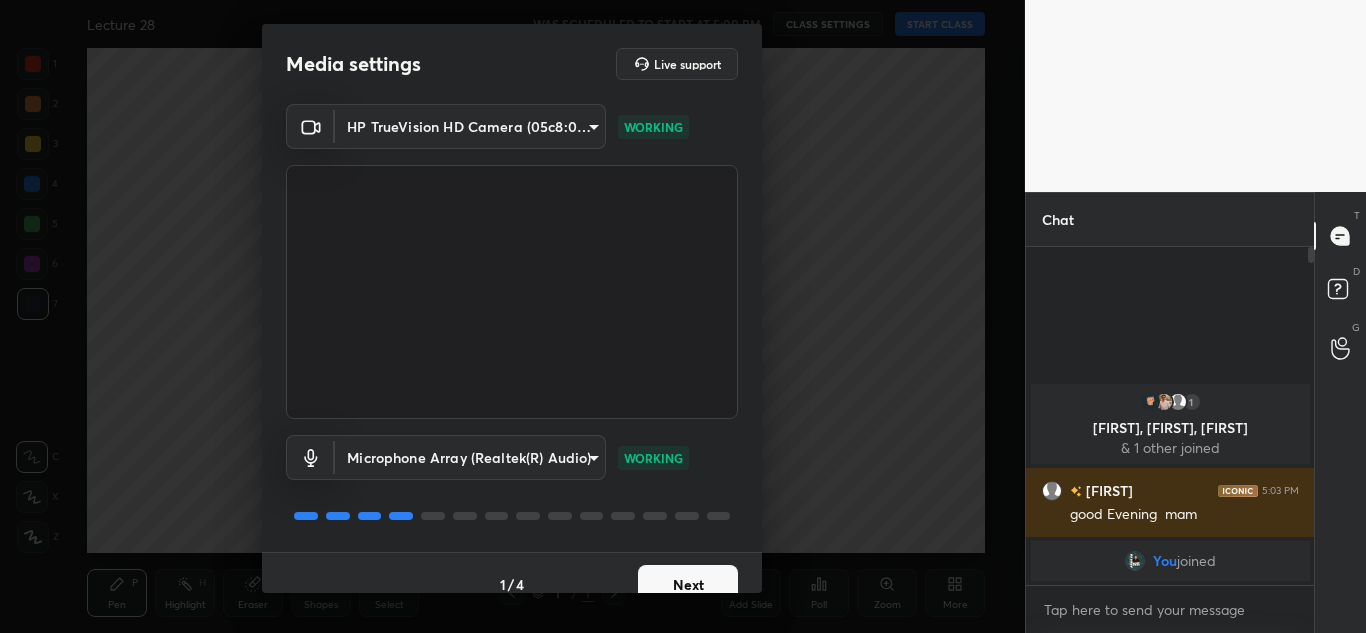 click on "Next" at bounding box center [688, 585] 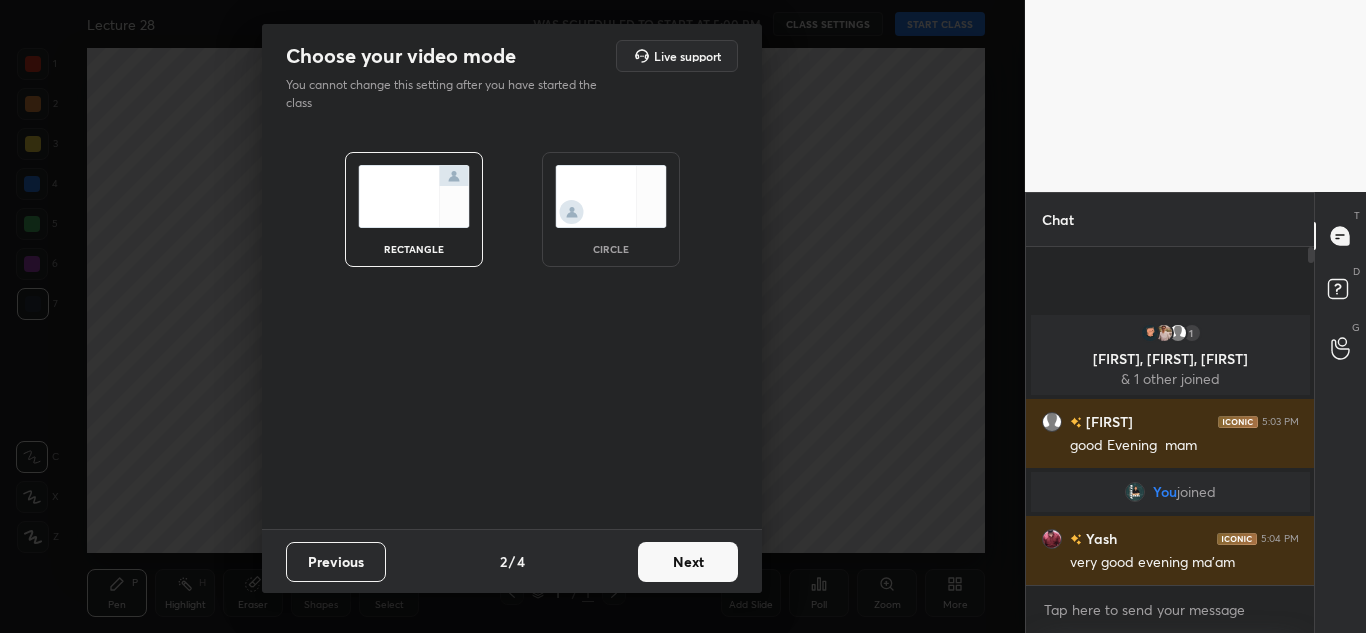 click on "circle" at bounding box center [611, 249] 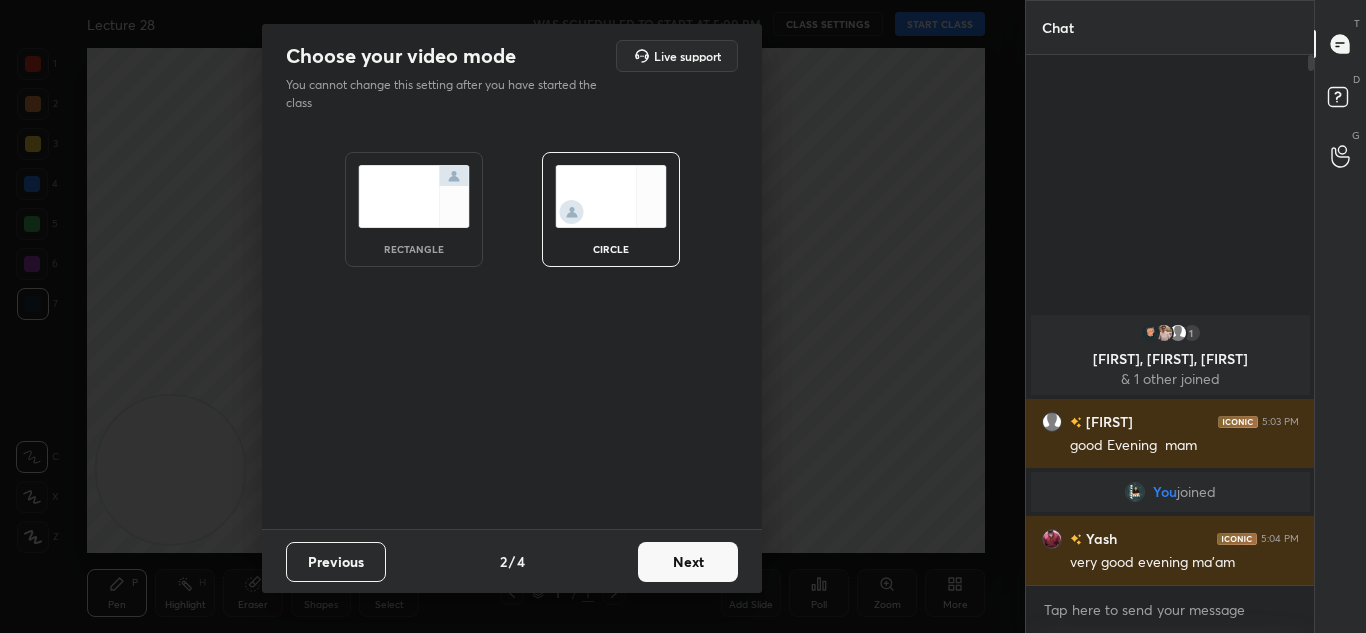 scroll, scrollTop: 7, scrollLeft: 7, axis: both 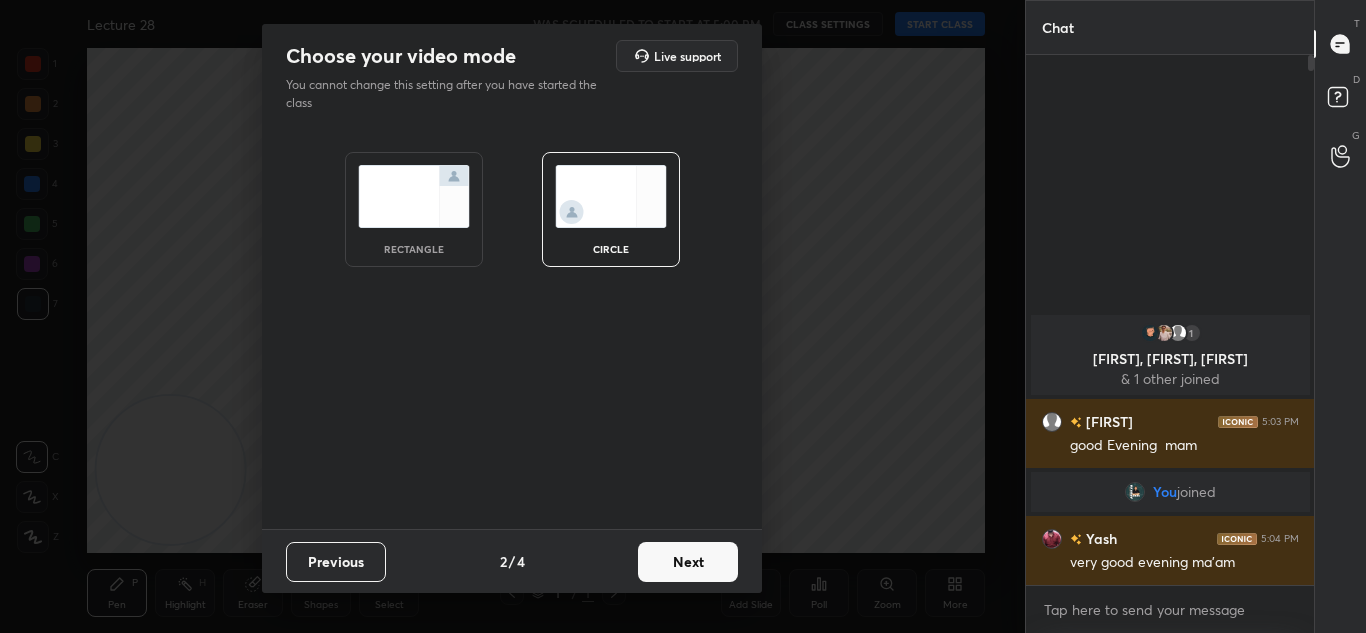 click on "Next" at bounding box center (688, 562) 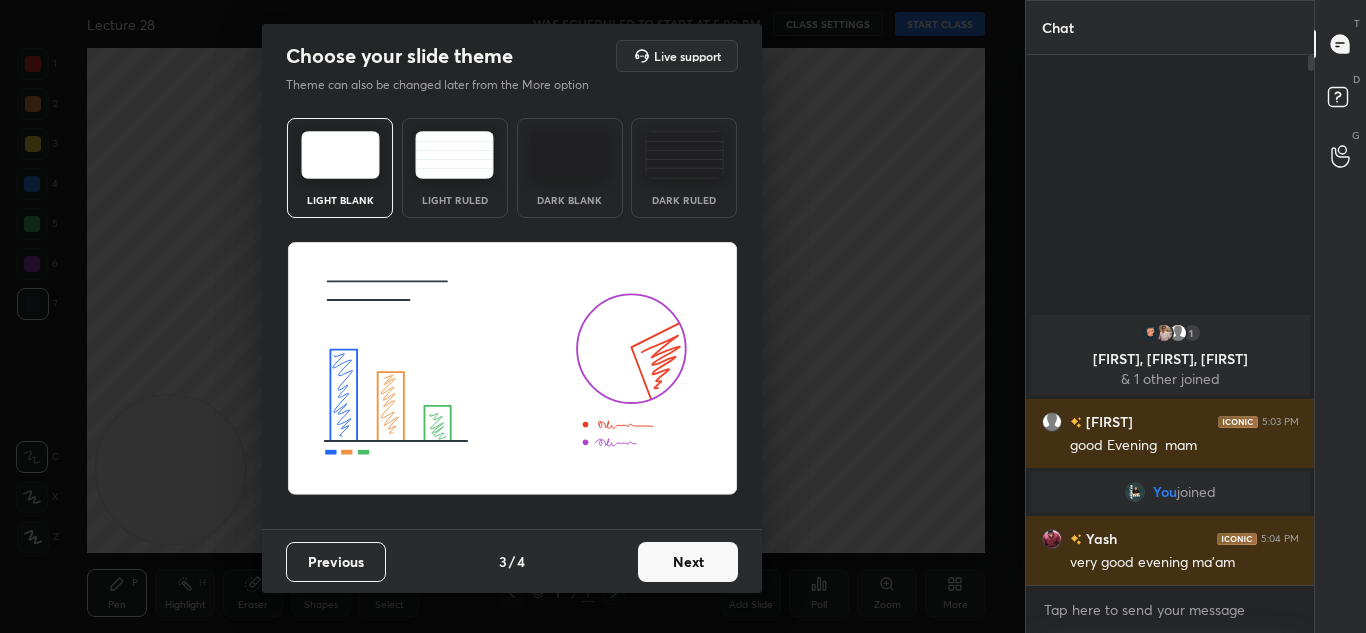 click on "Next" at bounding box center (688, 562) 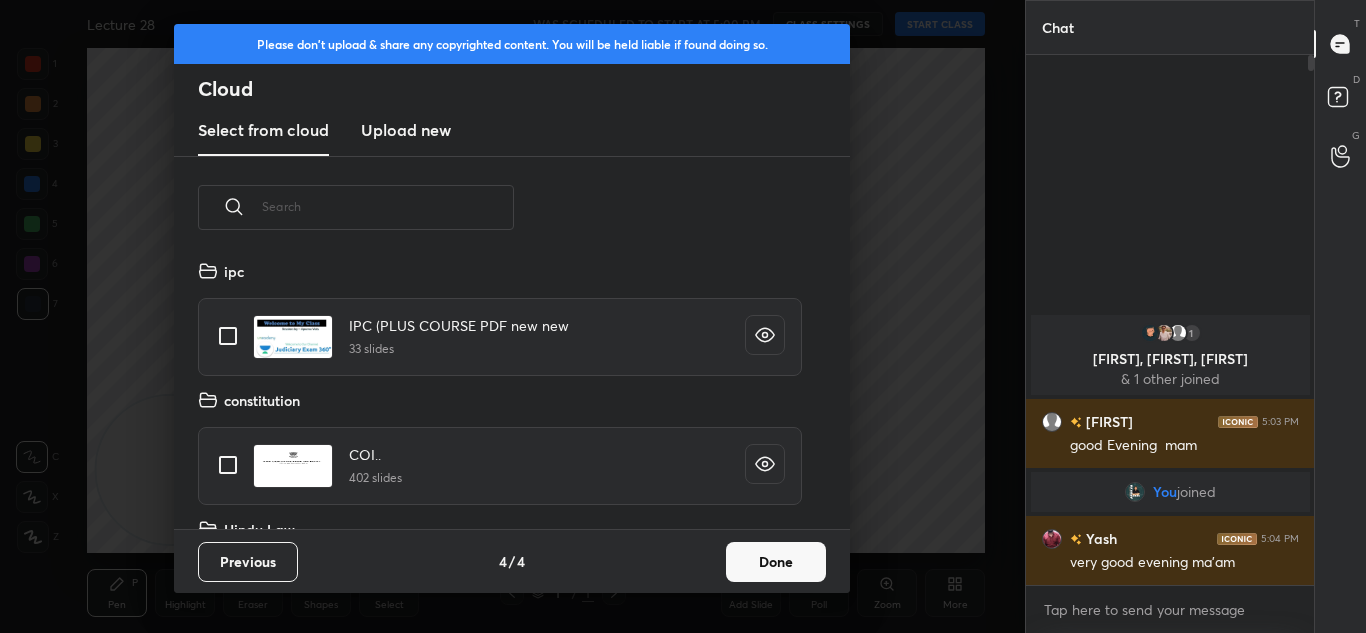 scroll, scrollTop: 7, scrollLeft: 11, axis: both 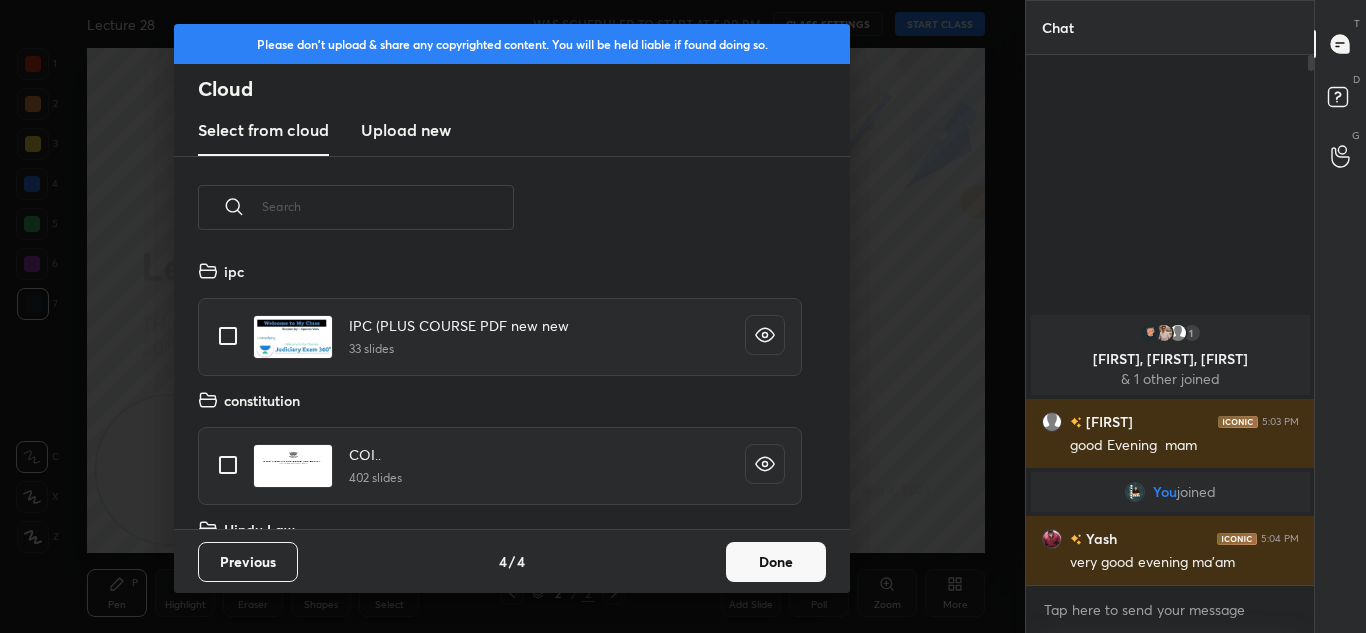 click on "Done" at bounding box center (776, 562) 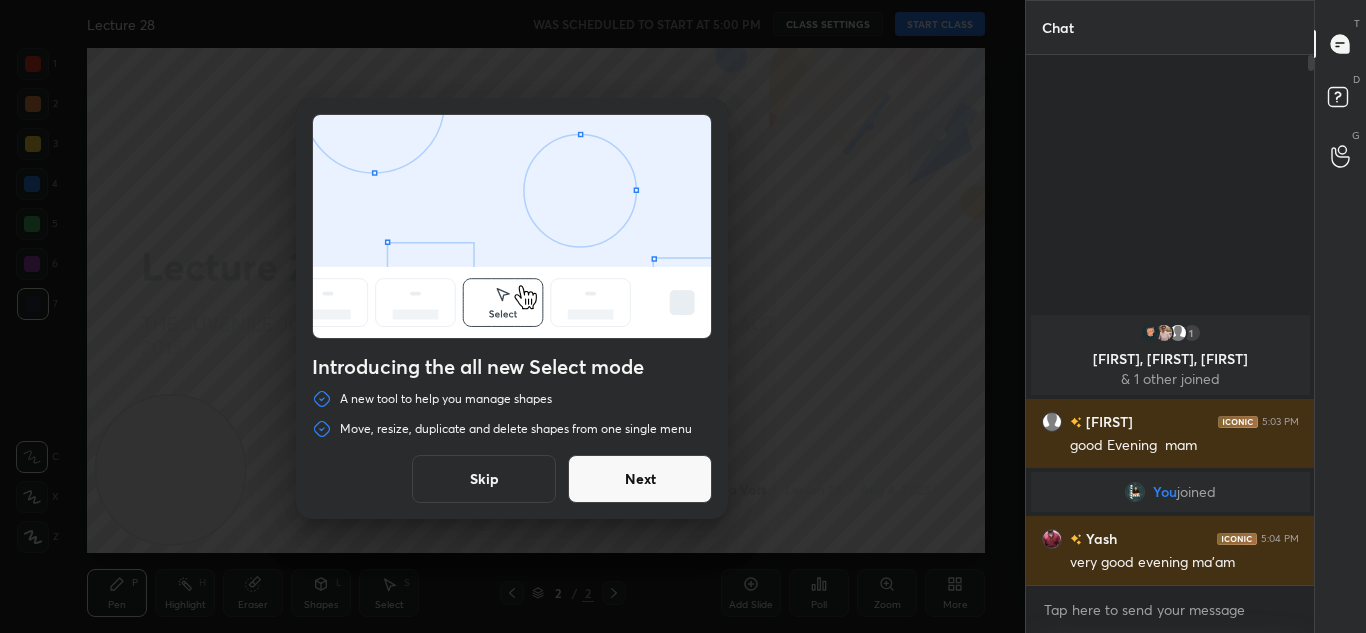 click on "Skip" at bounding box center [484, 479] 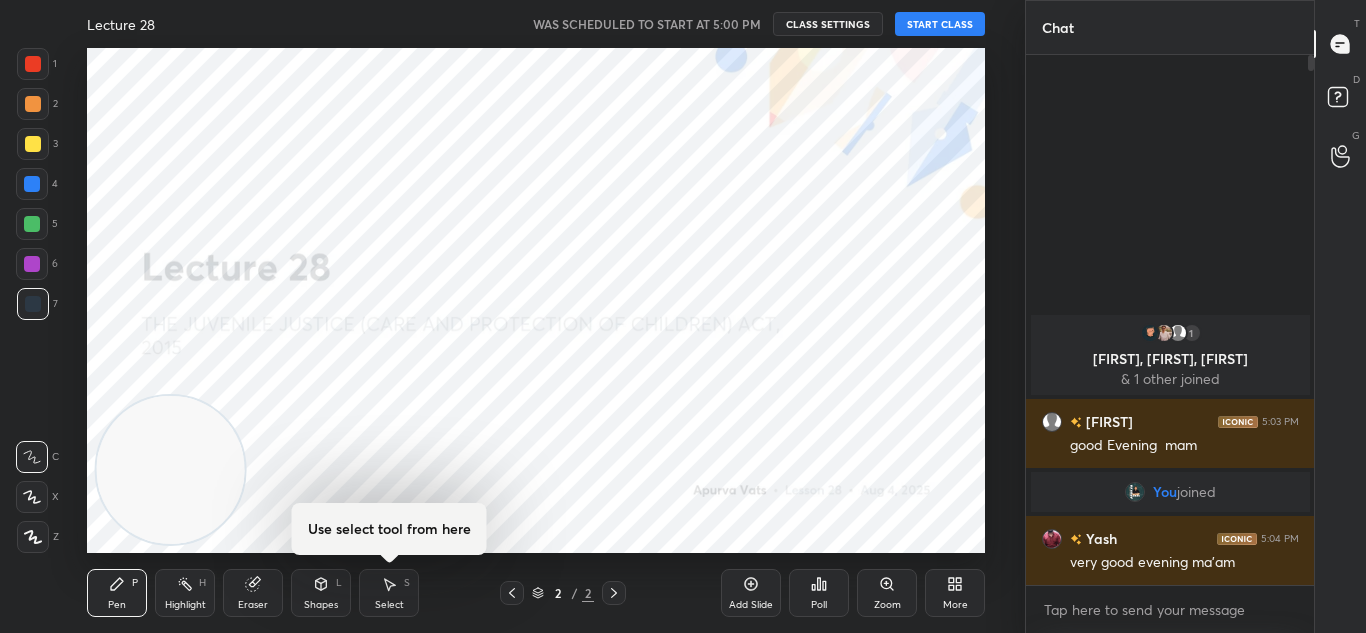 click on "START CLASS" at bounding box center [940, 24] 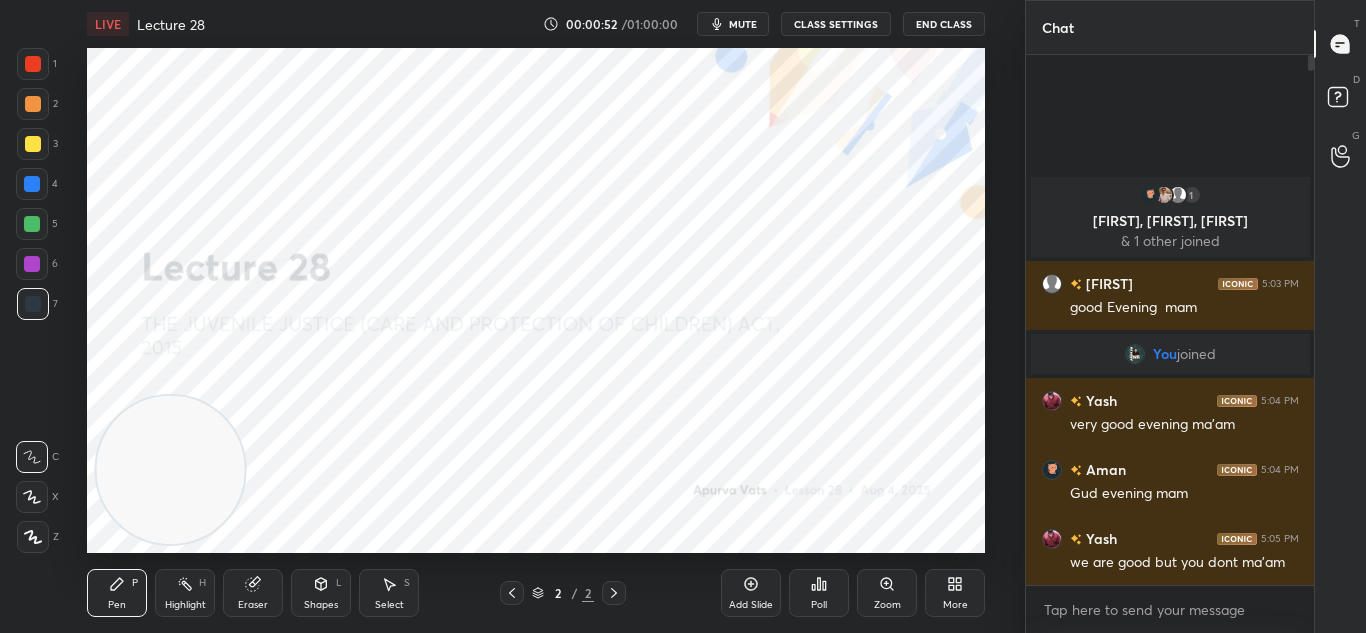 click on "LIVE Lecture 28 00:00:52 /  01:00:00 mute CLASS SETTINGS End Class Setting up your live class Poll for   secs No correct answer Start poll Back Lecture 28 • L28 of THE JUVENILE JUSTICE (CARE AND PROTECTION OF CHILDREN) ACT, 2015 [FIRST] [LAST] Pen P Highlight H Eraser Shapes L Select S 2 / 2 Add Slide Poll Zoom More" at bounding box center (536, 316) 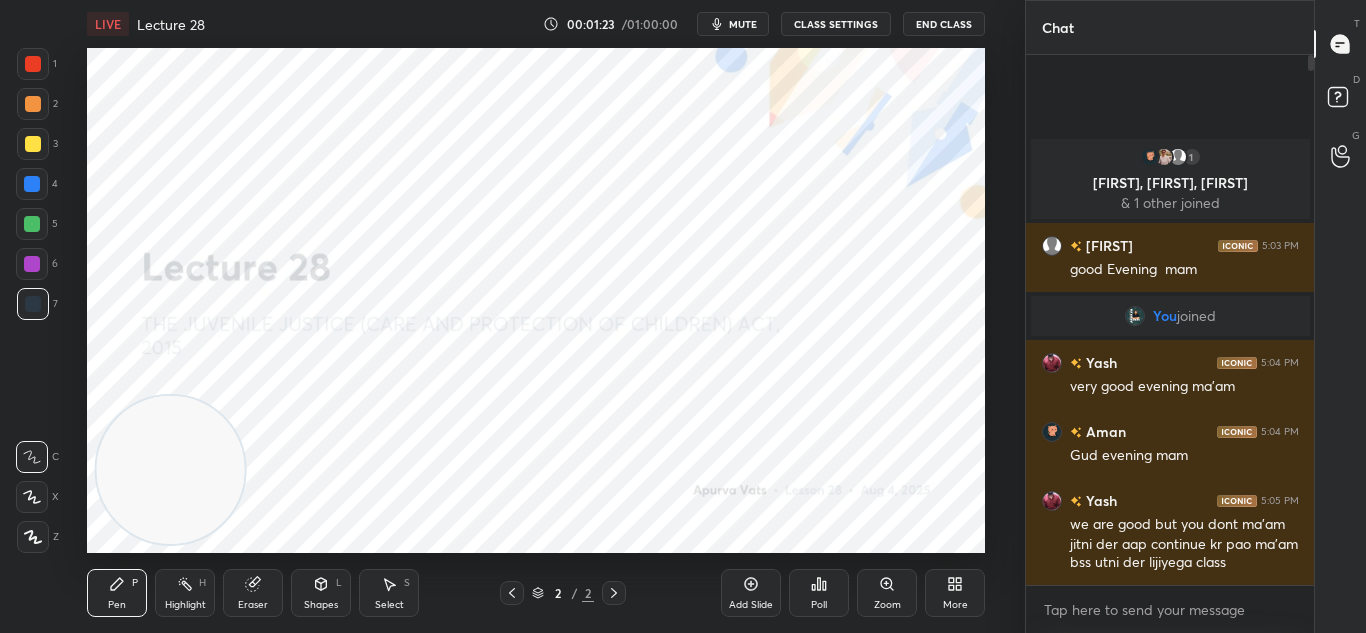 click 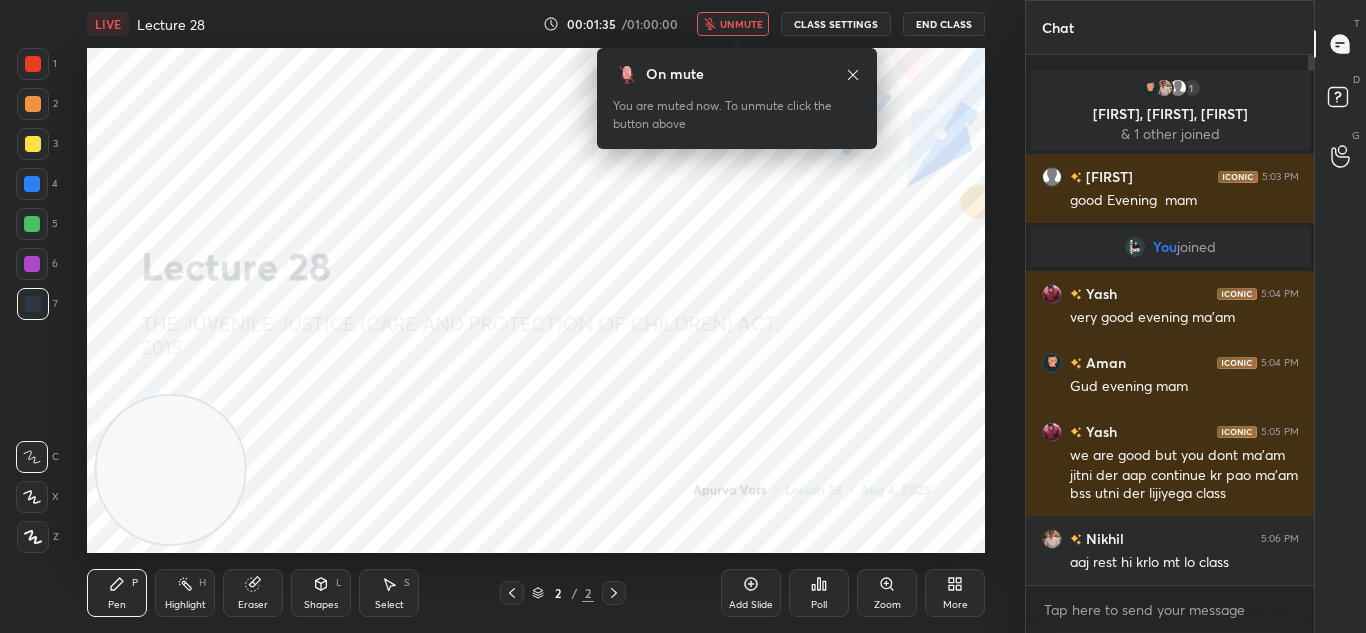 click on "unmute" at bounding box center [741, 24] 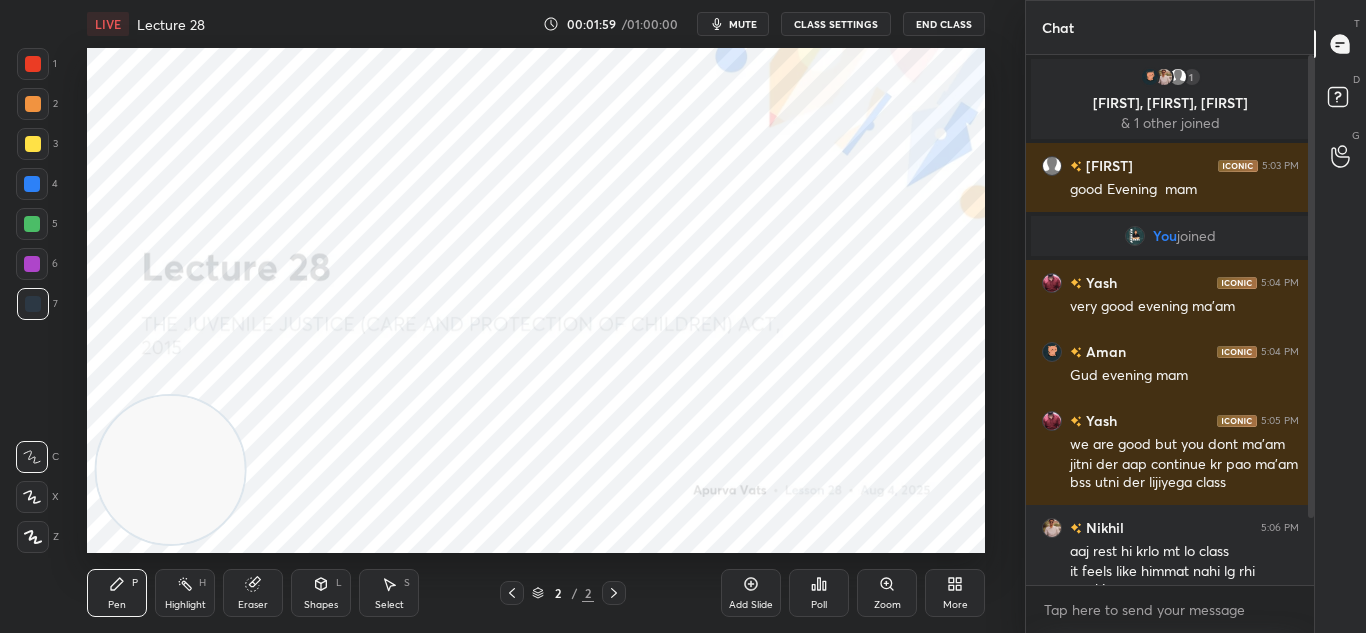 drag, startPoint x: 959, startPoint y: 19, endPoint x: 739, endPoint y: 34, distance: 220.51077 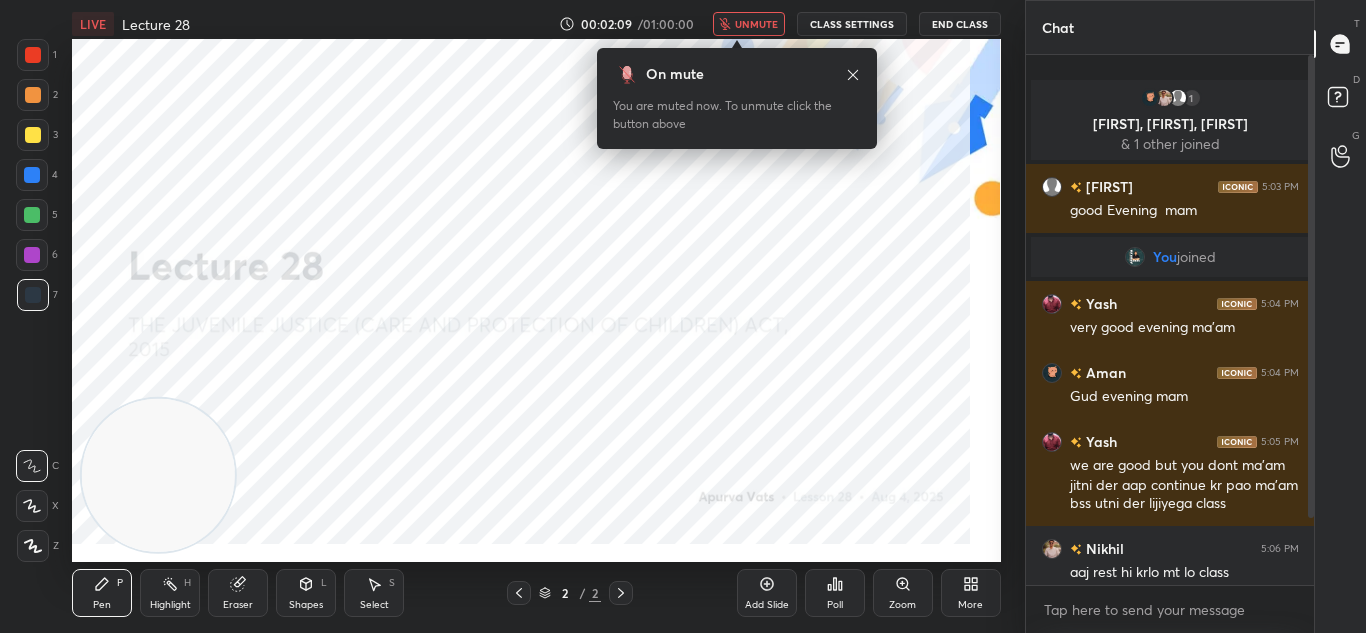 type on "x" 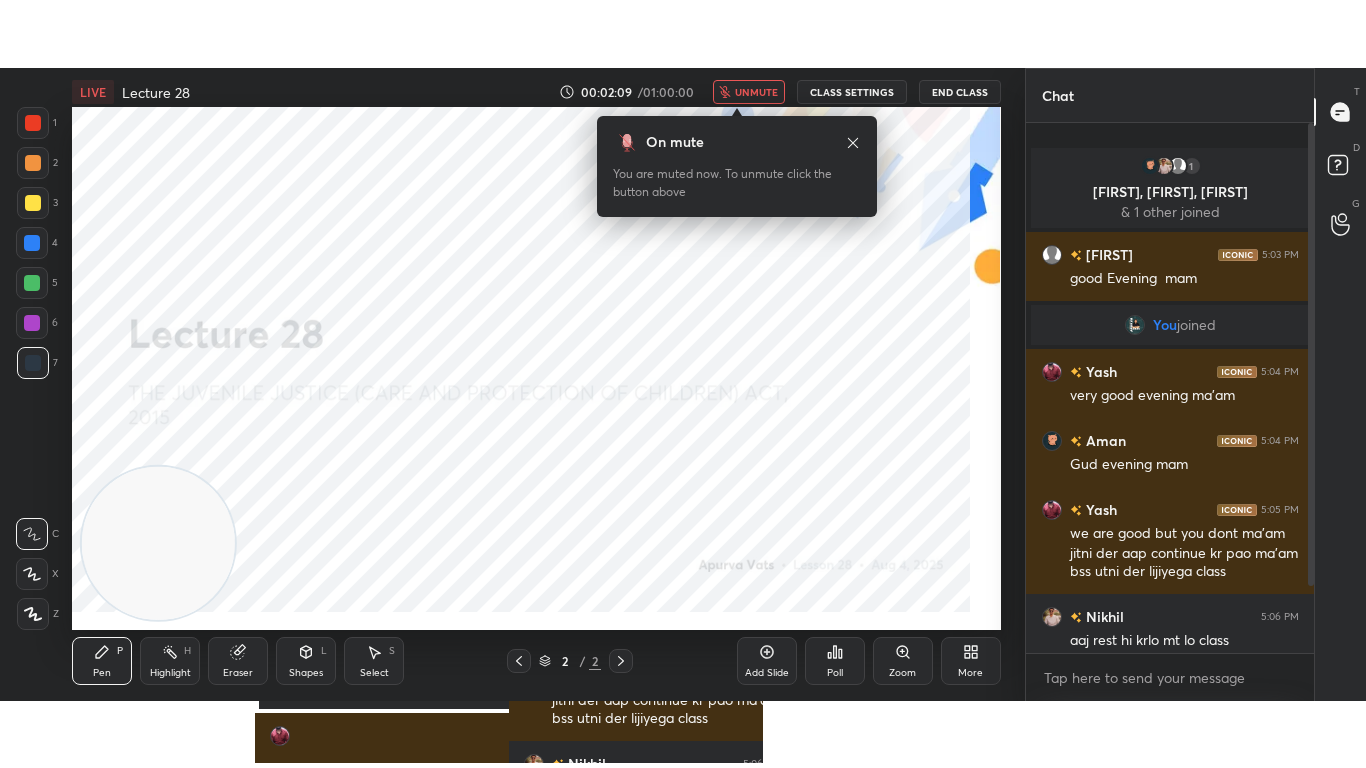 scroll, scrollTop: 99360, scrollLeft: 99055, axis: both 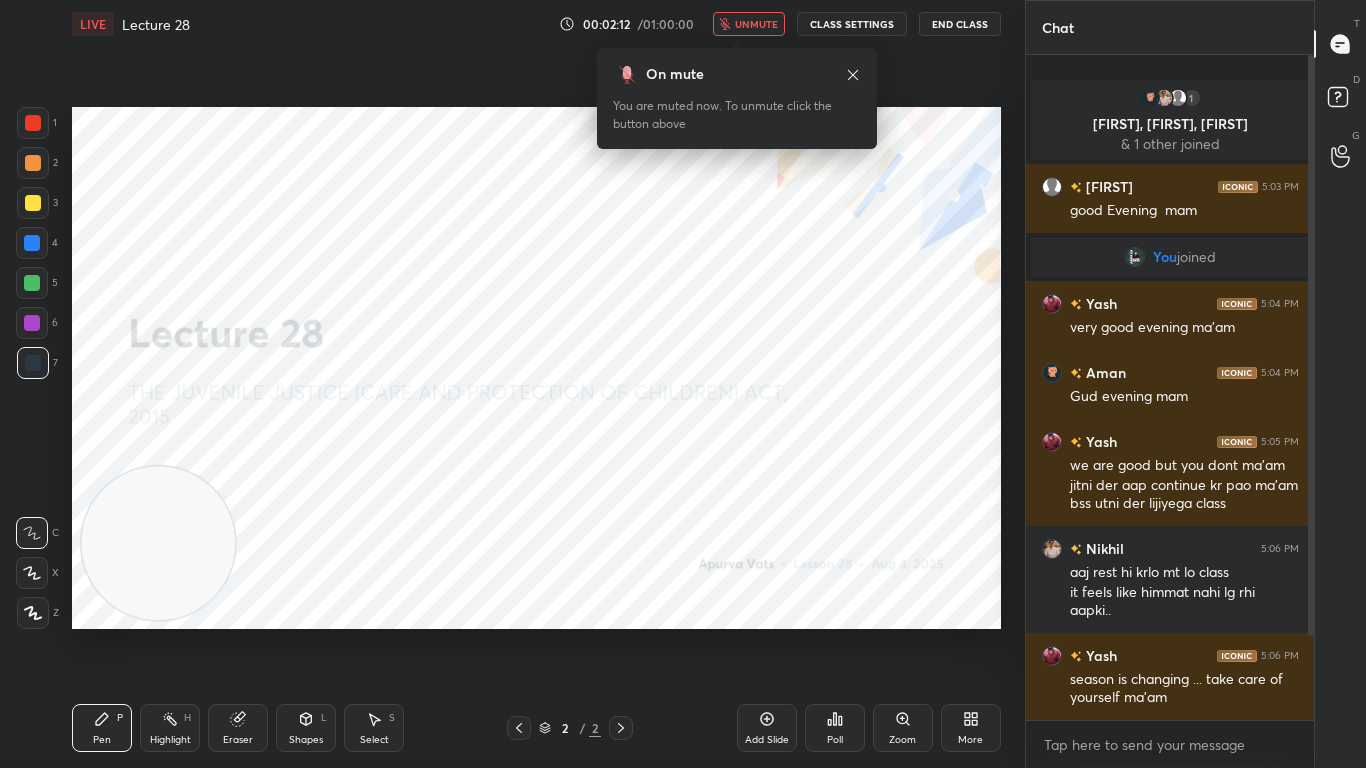 type 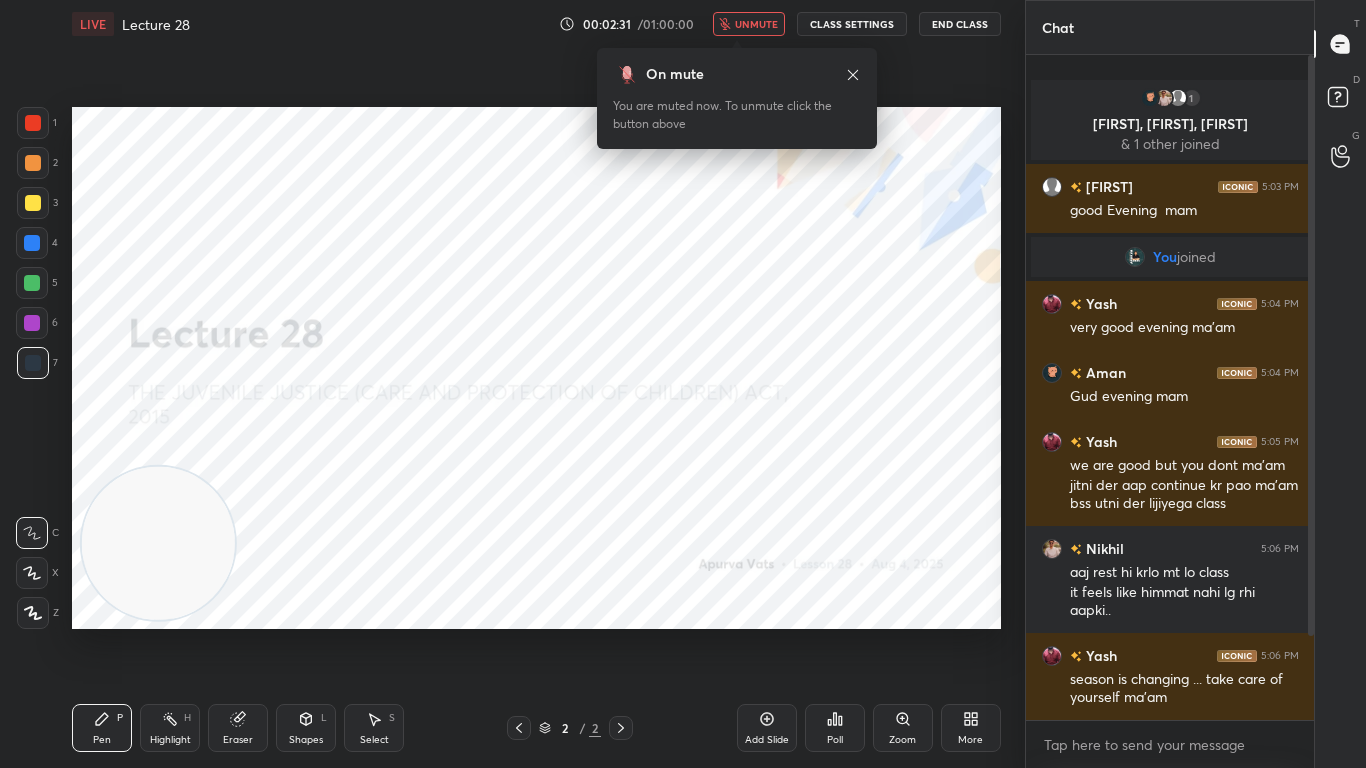 click on "unmute" at bounding box center [756, 24] 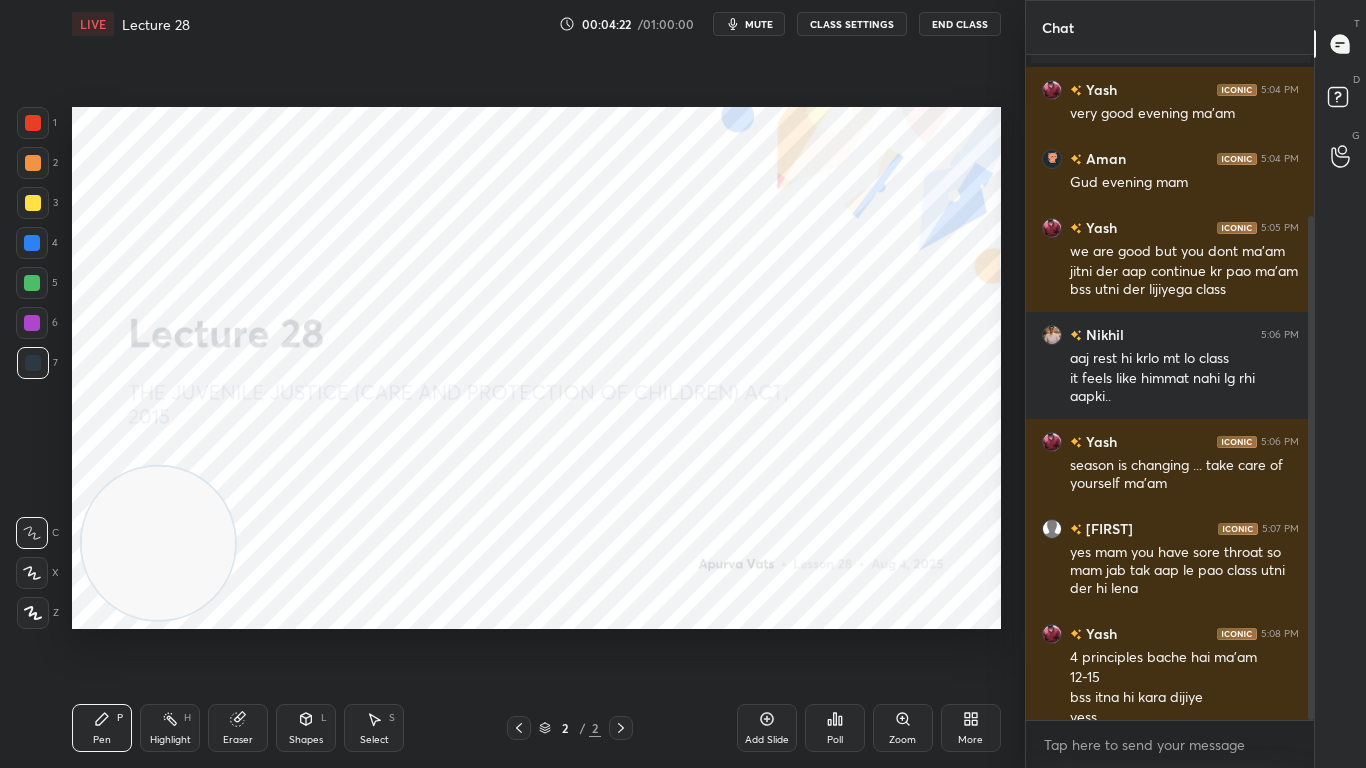 scroll, scrollTop: 213, scrollLeft: 0, axis: vertical 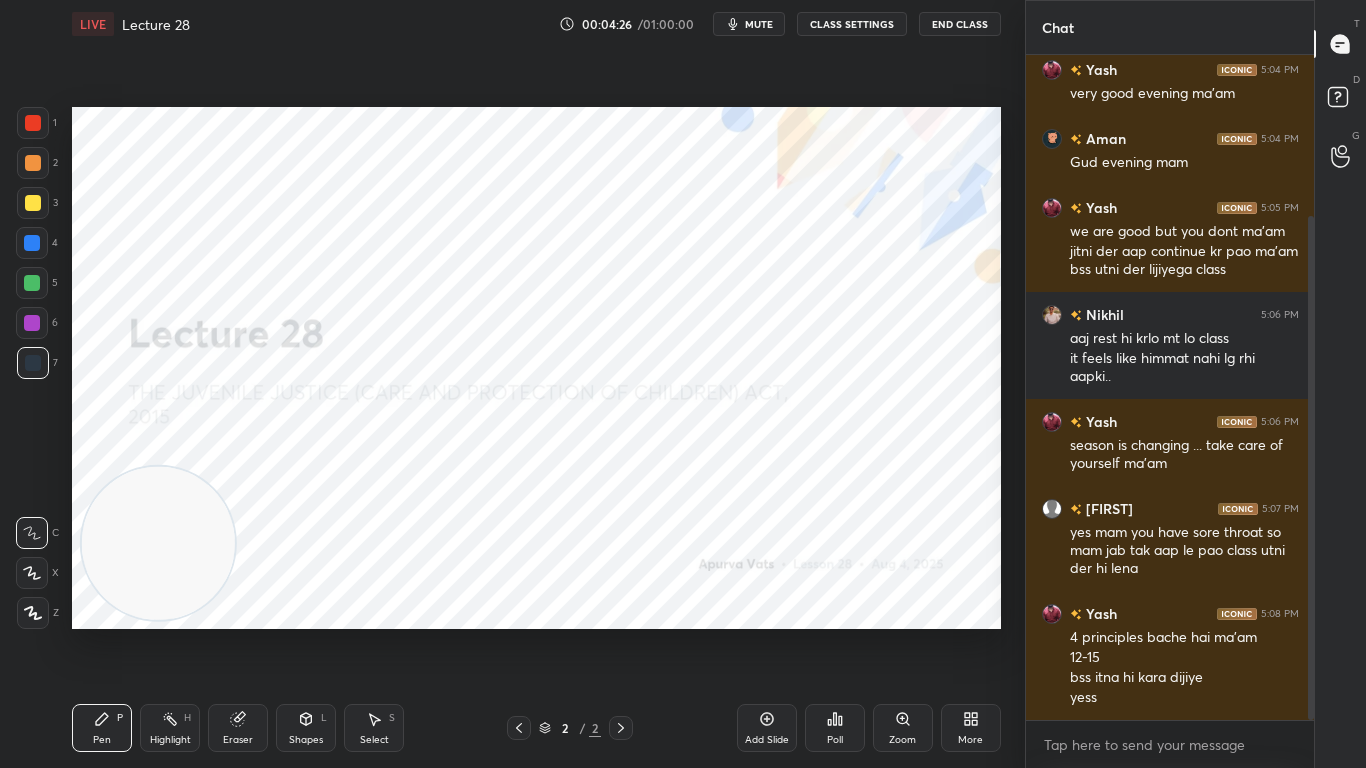 click 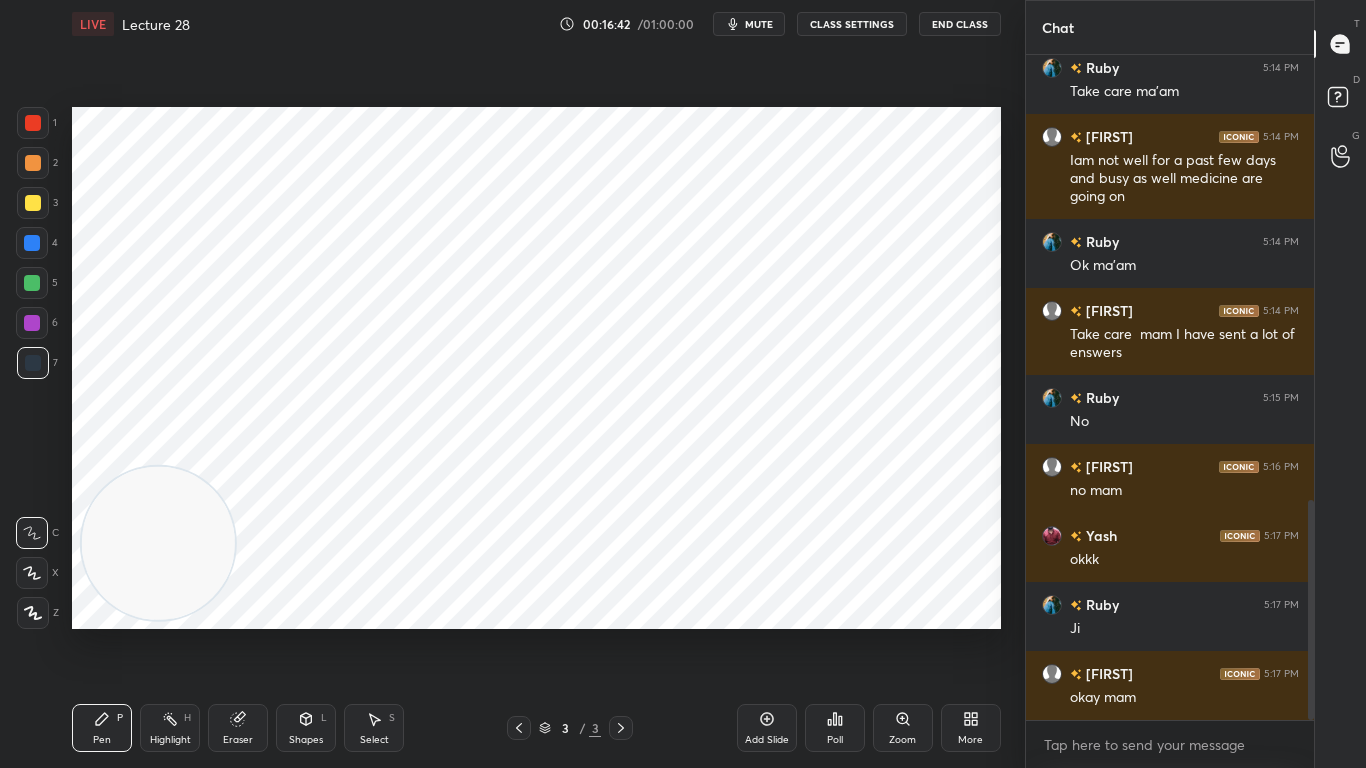 scroll, scrollTop: 1414, scrollLeft: 0, axis: vertical 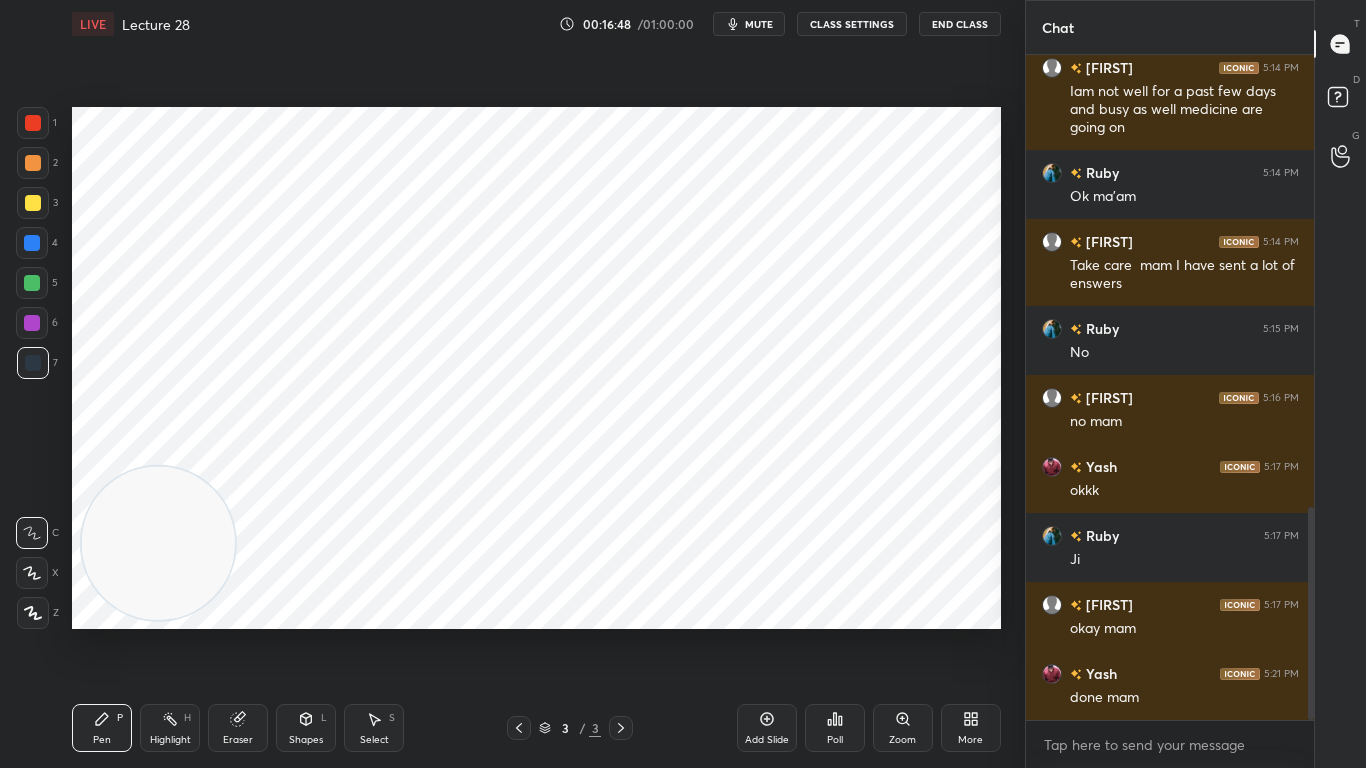 click on "Add Slide" at bounding box center [767, 740] 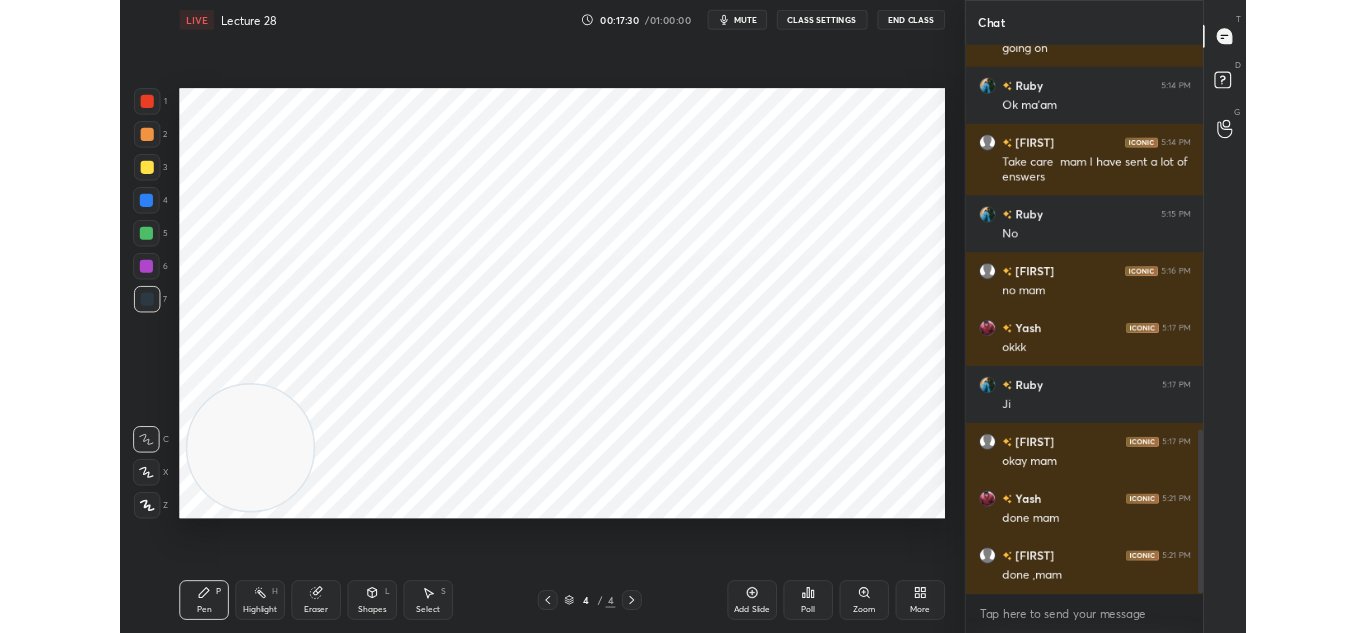 scroll, scrollTop: 1552, scrollLeft: 0, axis: vertical 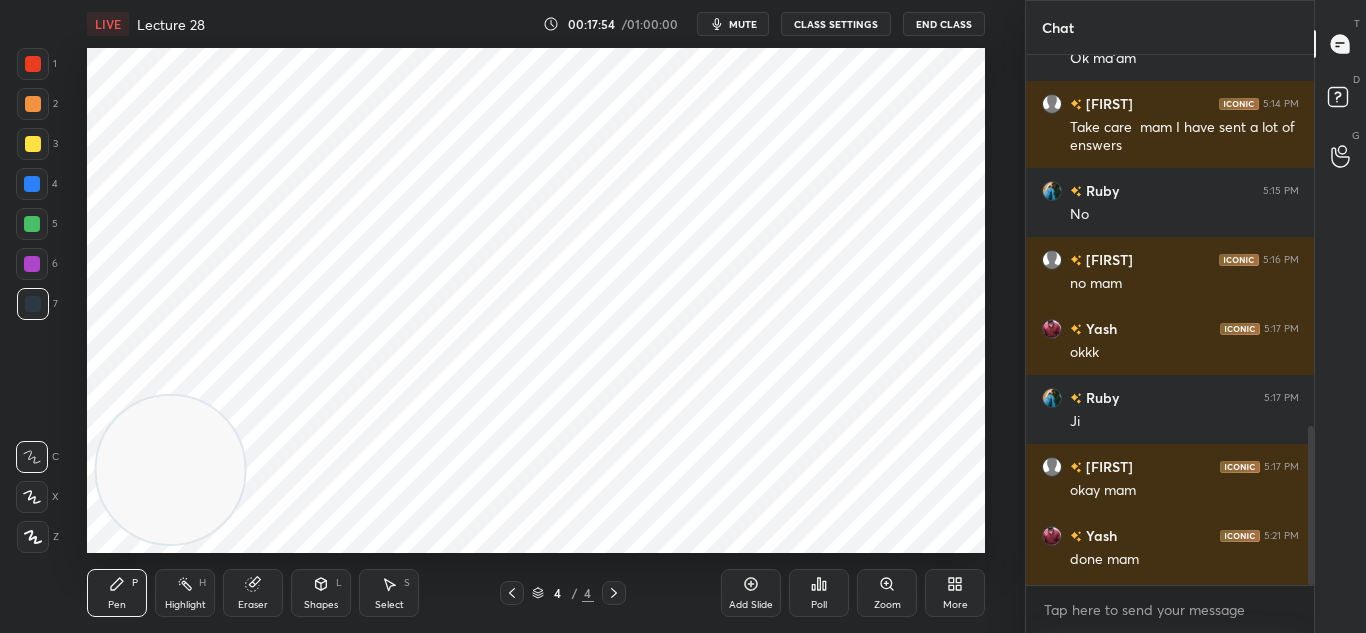 type on "x" 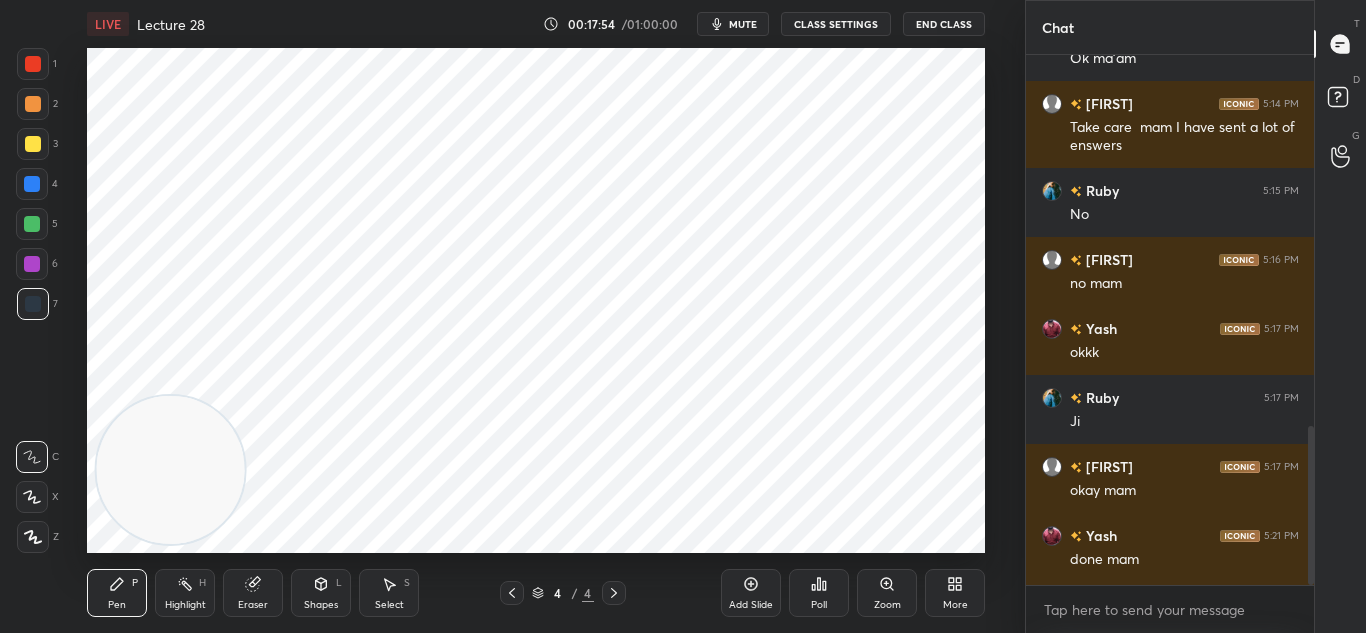 scroll, scrollTop: 505, scrollLeft: 944, axis: both 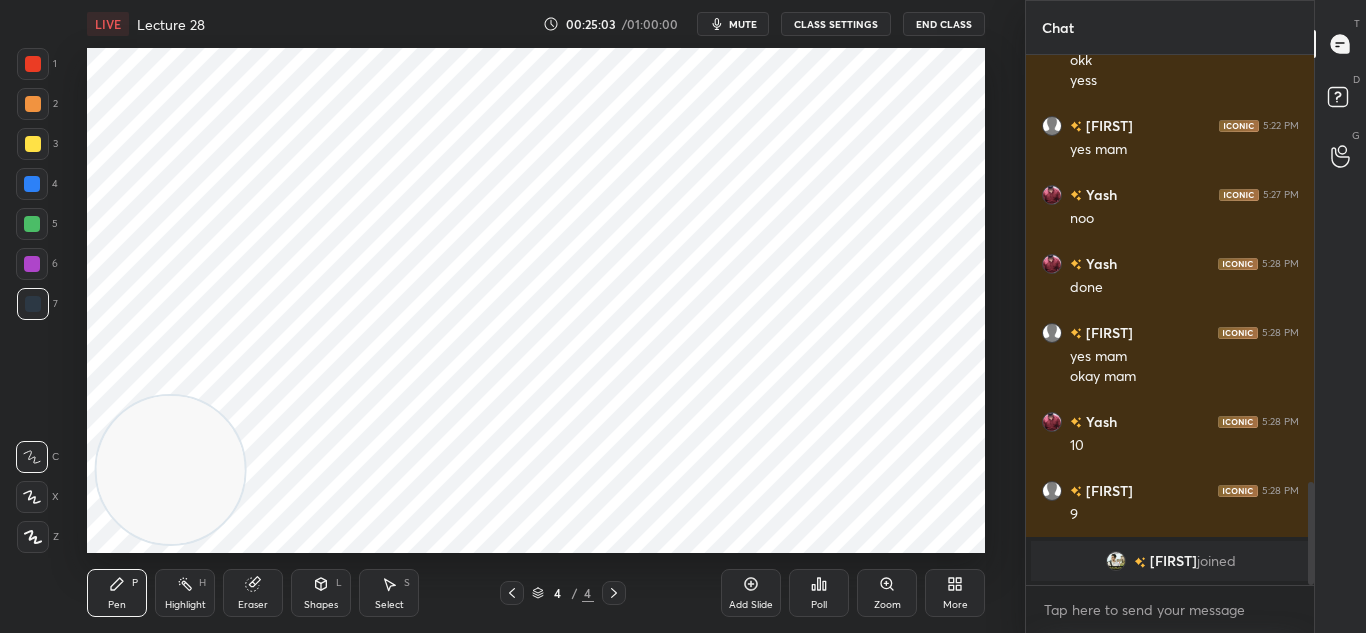 click at bounding box center [1139, 562] 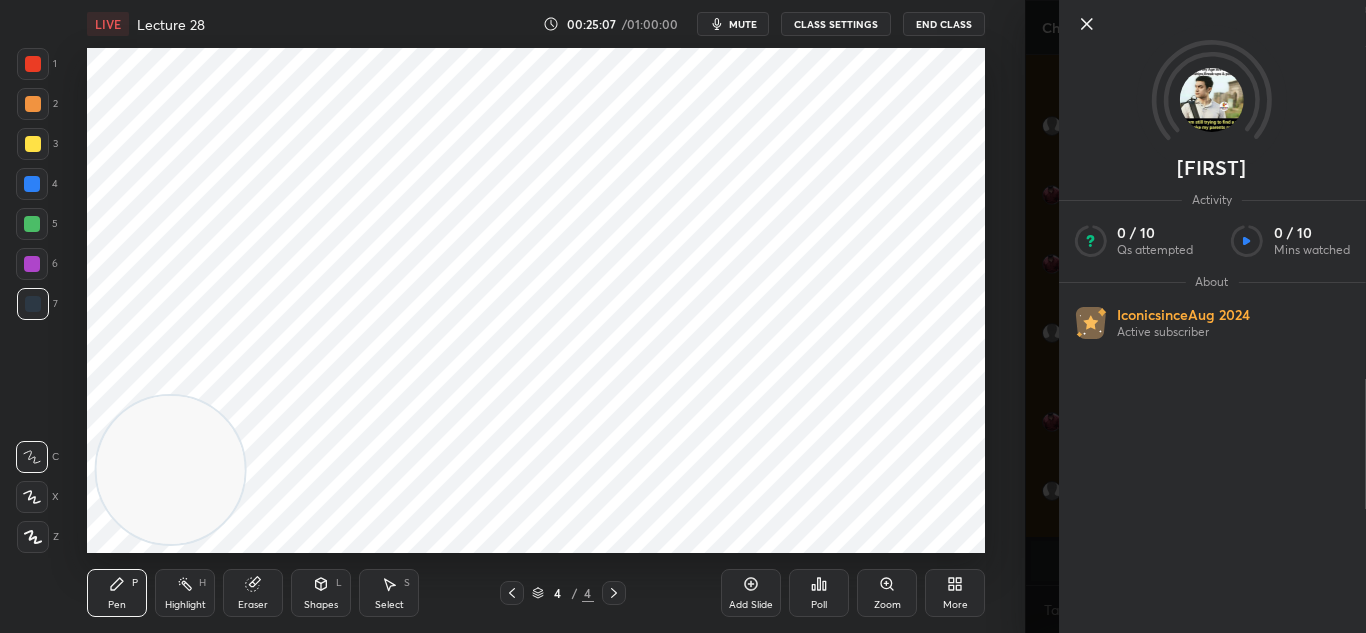 click 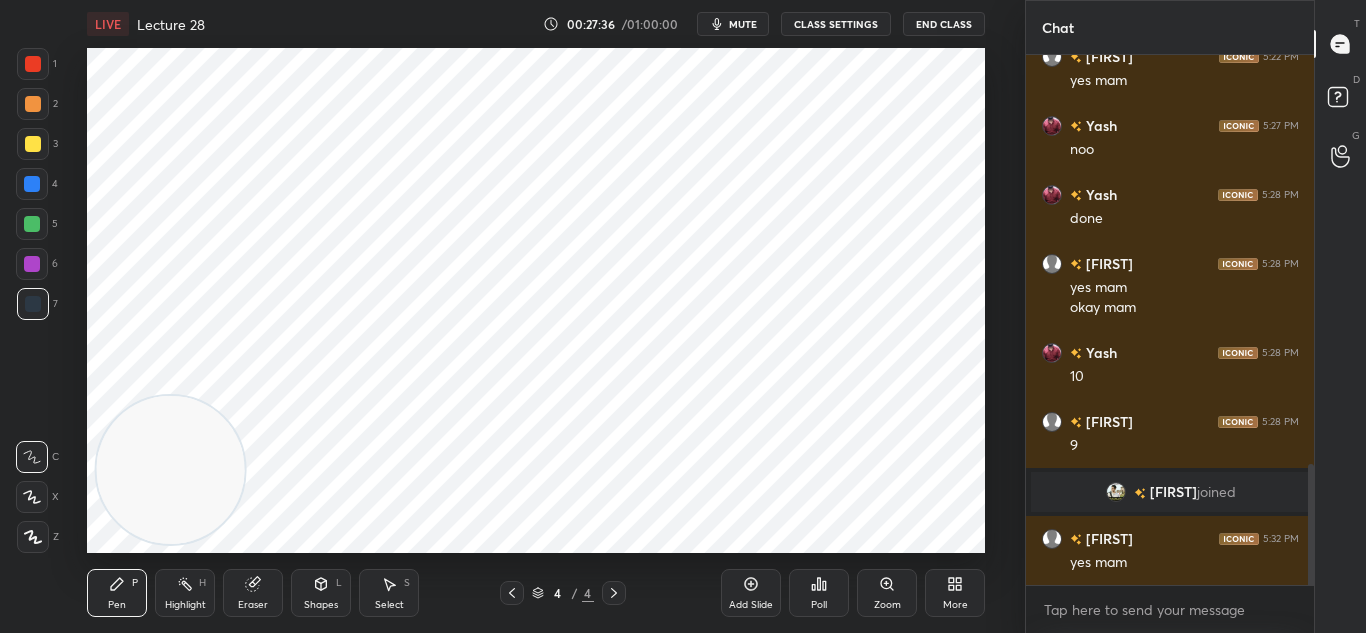 scroll, scrollTop: 1801, scrollLeft: 0, axis: vertical 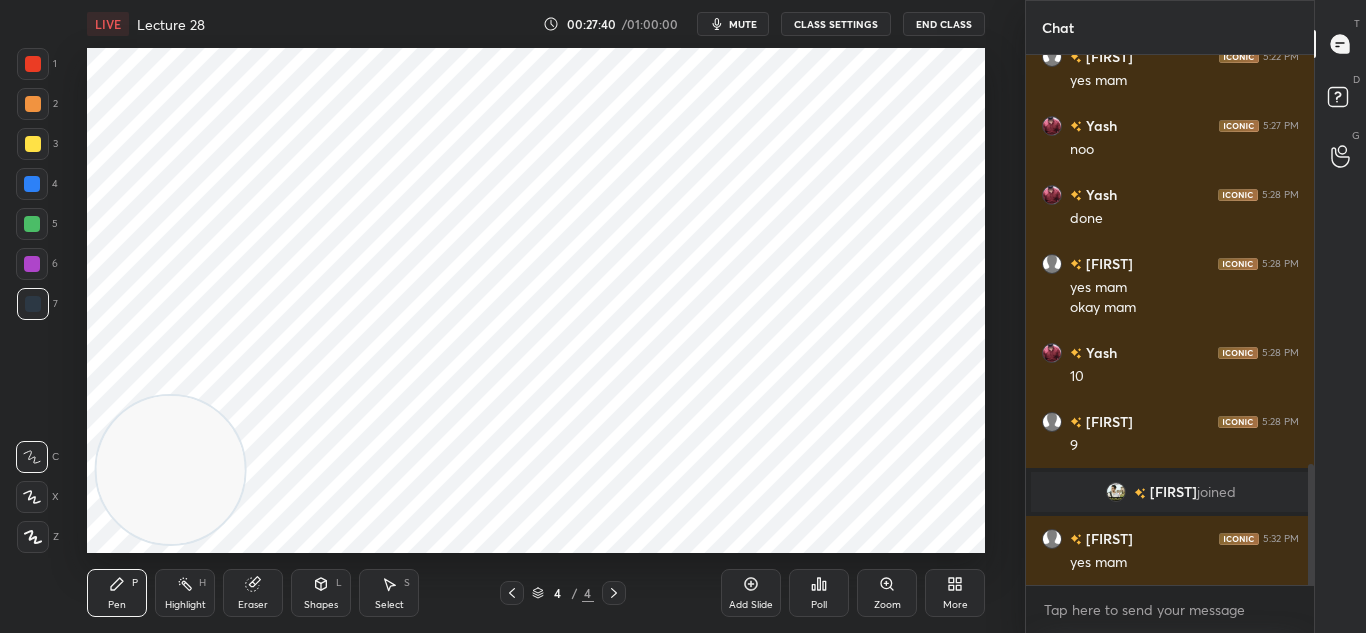 click 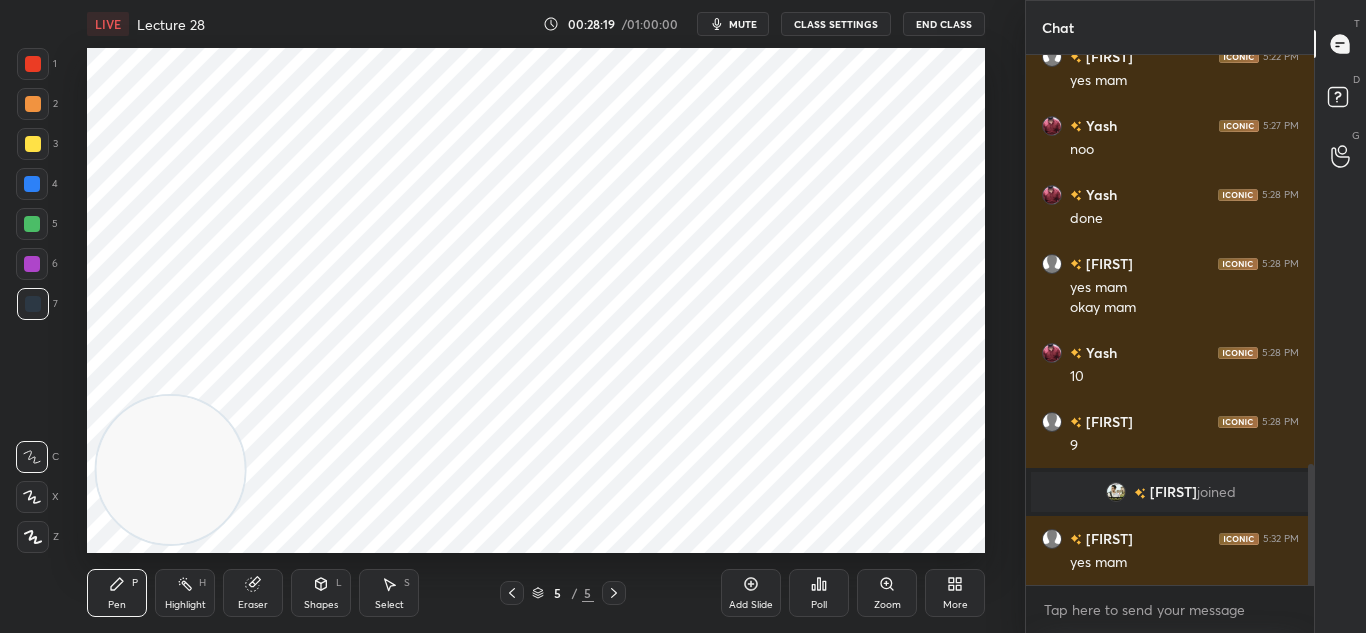 click on "mute" at bounding box center (733, 24) 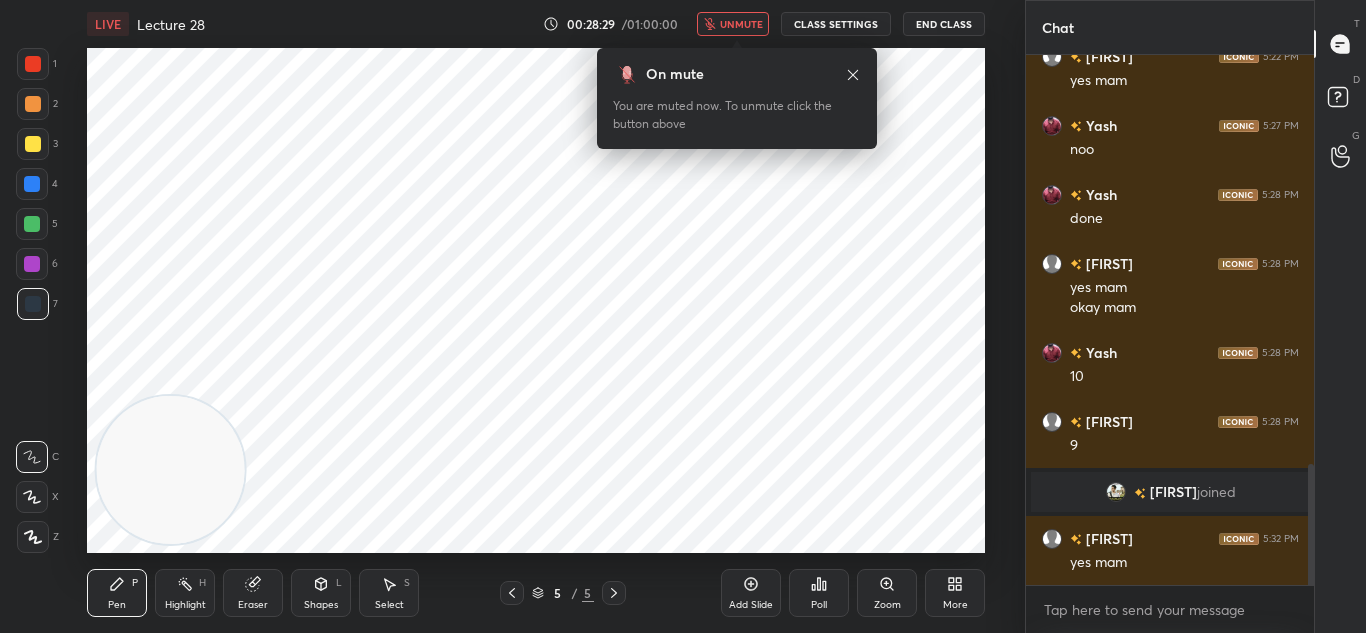 click on "unmute" at bounding box center [741, 24] 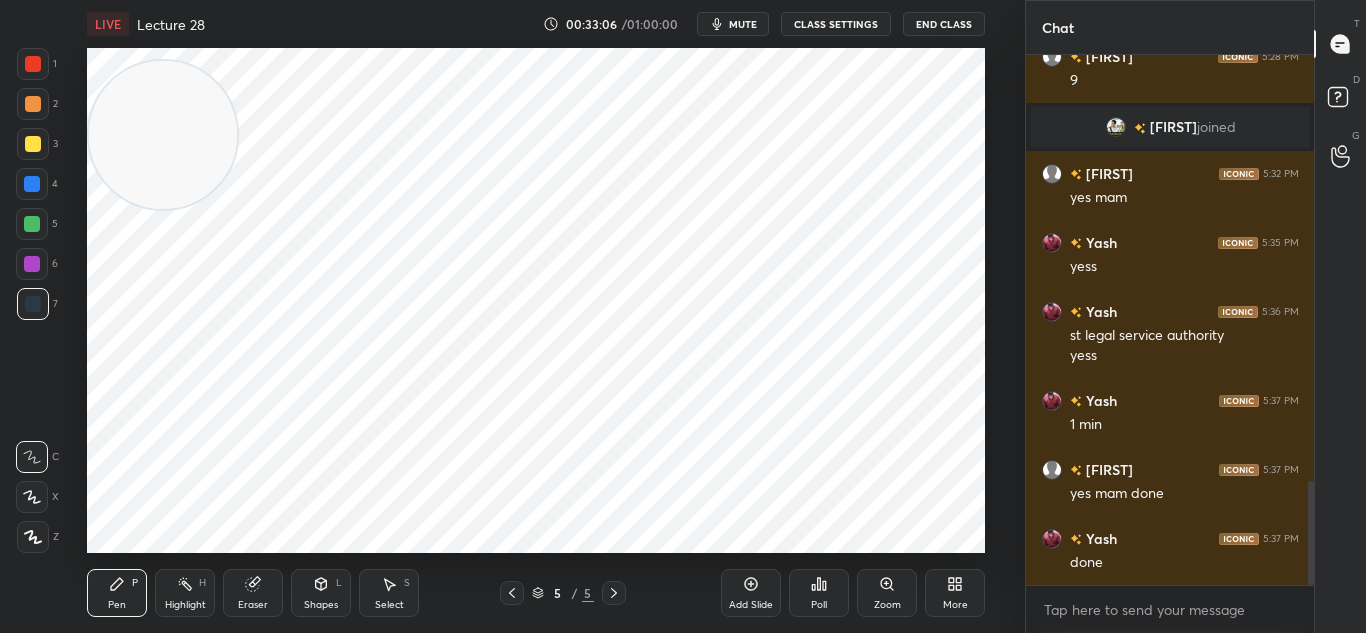 scroll, scrollTop: 2235, scrollLeft: 0, axis: vertical 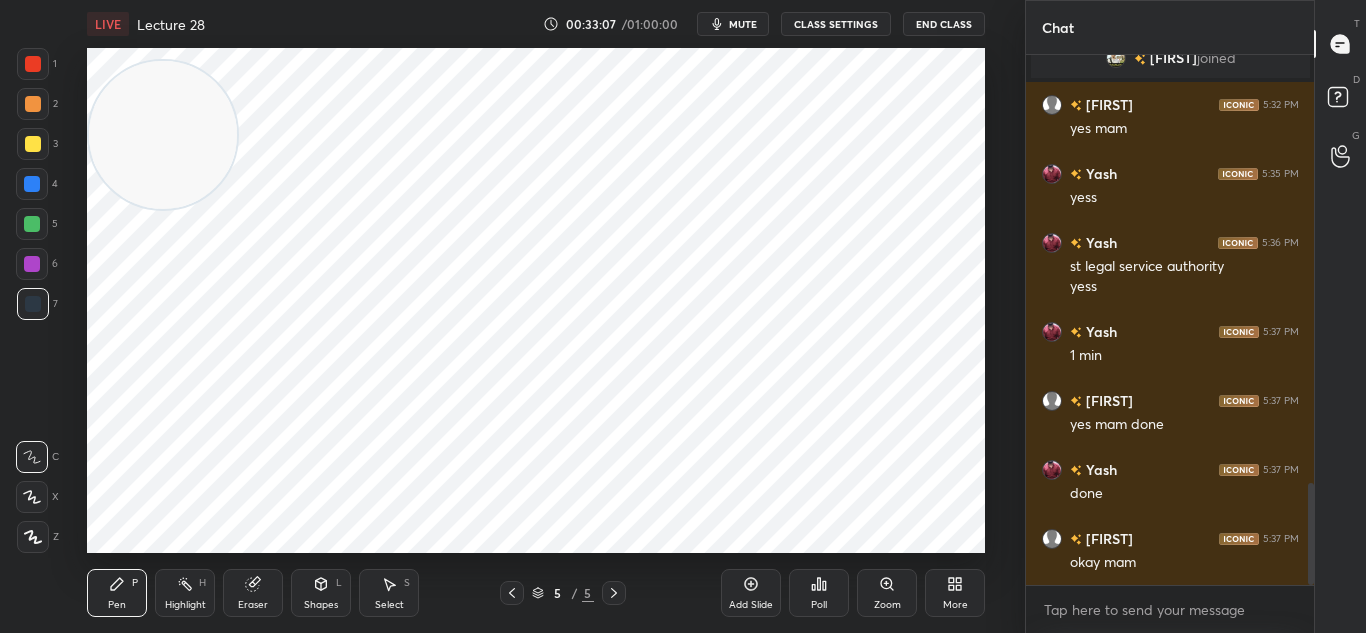 click on "Add Slide" at bounding box center [751, 593] 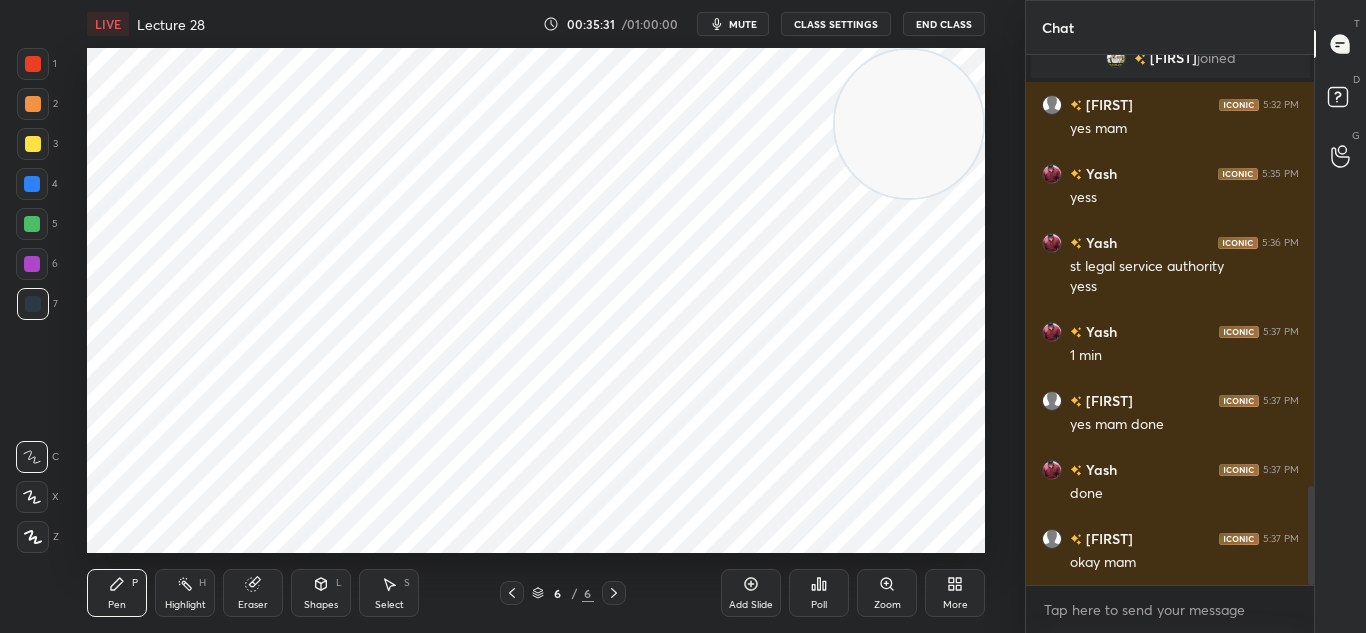 scroll, scrollTop: 2304, scrollLeft: 0, axis: vertical 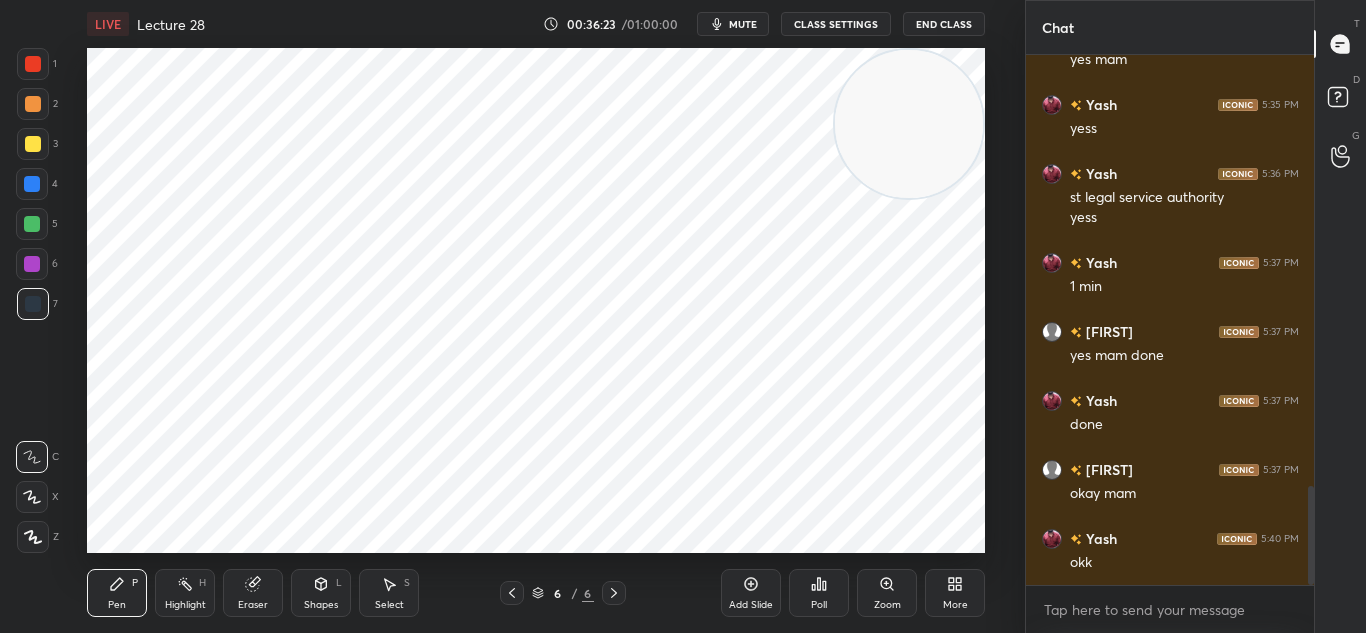 click on "Add Slide" at bounding box center (751, 605) 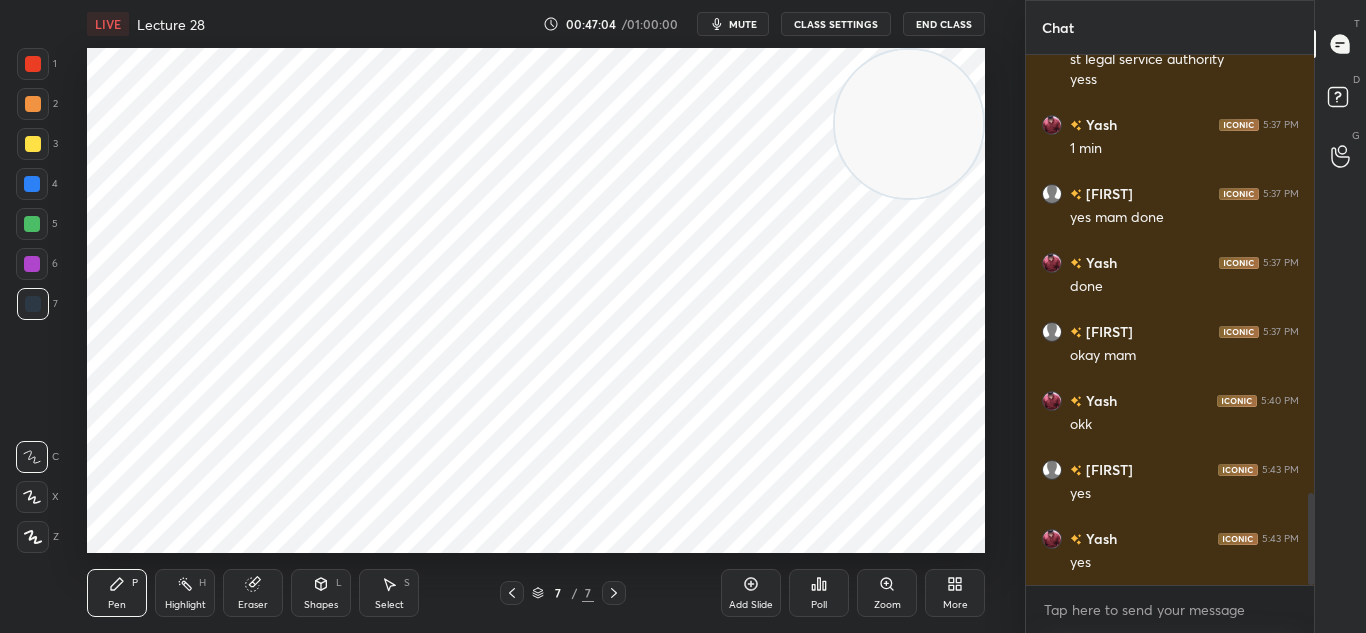 scroll, scrollTop: 2511, scrollLeft: 0, axis: vertical 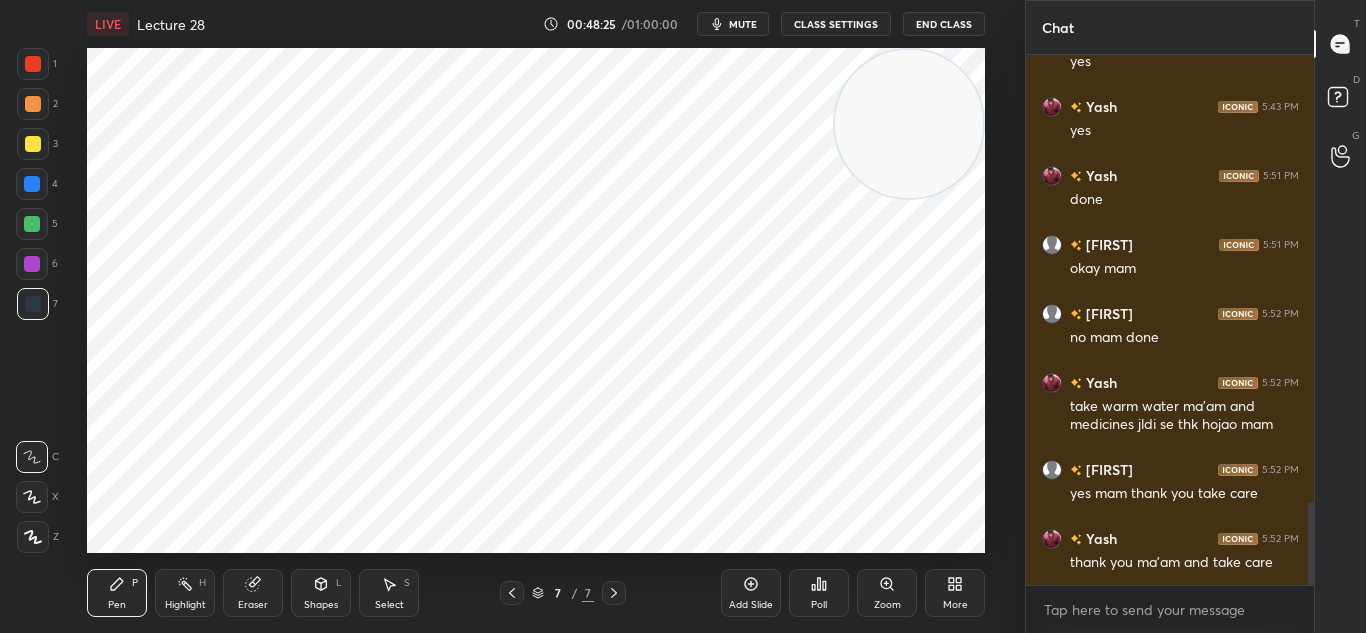click on "mute" at bounding box center (743, 24) 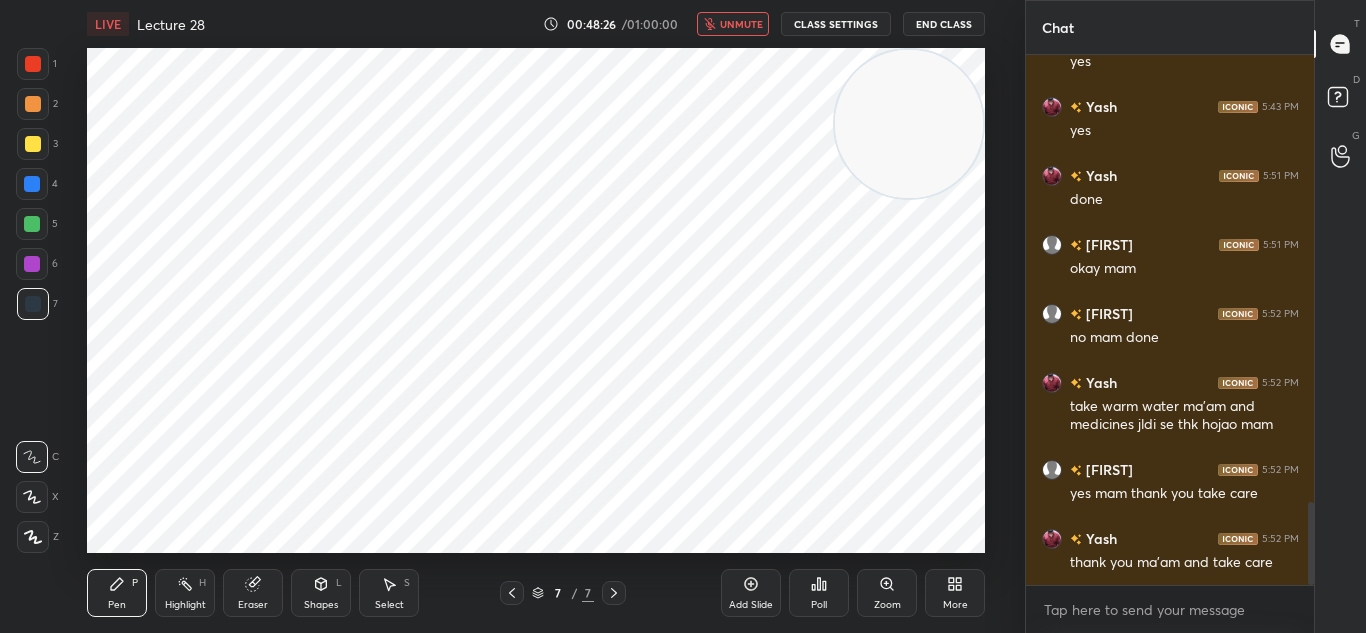 click on "CLASS SETTINGS" at bounding box center (836, 24) 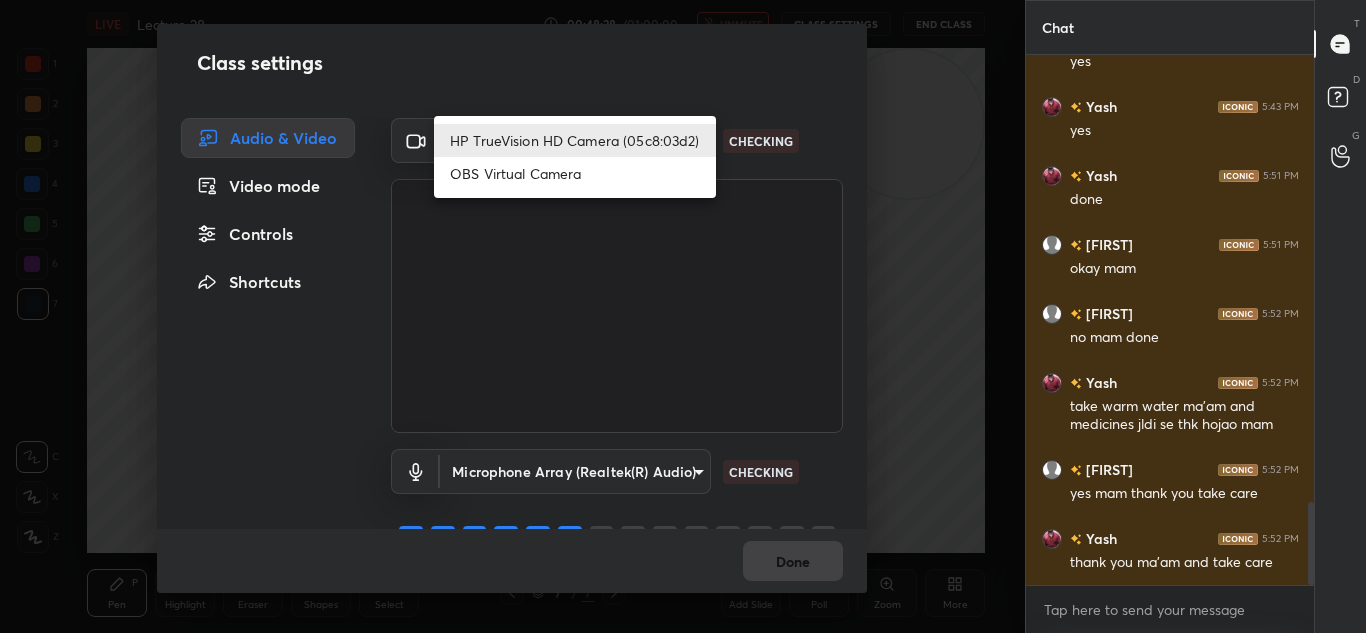click on "1 2 3 4 5 6 7 C X Z C X Z E E Erase all   H H LIVE Lecture 28 00:48:28 /  01:00:00 unmute CLASS SETTINGS End Class Setting up your live class Poll for   secs No correct answer Start poll Back Lecture 28 • L28 of THE JUVENILE JUSTICE (CARE AND PROTECTION OF CHILDREN) ACT, 2015 [FIRST] [LAST] Pen P Highlight H Eraser Shapes L Select S 7 / 7 Add Slide Poll Zoom More Chat [FIRST] 5:40 PM okk [FIRST] 5:43 PM yes [FIRST] 5:43 PM yes [FIRST] 5:51 PM done [FIRST] 5:51 PM okay mam [FIRST] 5:52 PM no mam done [FIRST] 5:52 PM take warm water ma'am and medicines jldi se thk hojao mam [FIRST] 5:52 PM yes mam thank you take care [FIRST] 5:52 PM thank you ma'am and take care JUMP TO LATEST Enable hand raising Enable raise hand to speak to learners. Once enabled, chat will be turned off temporarily. Enable x   introducing Raise a hand with a doubt Now learners can raise their hand along with a doubt  How it works? Doubts asked by learners will show up here NEW DOUBTS ASKED No one has raised a hand yet Can't raise hand Got it T Messages (T) D G ​" at bounding box center [683, 316] 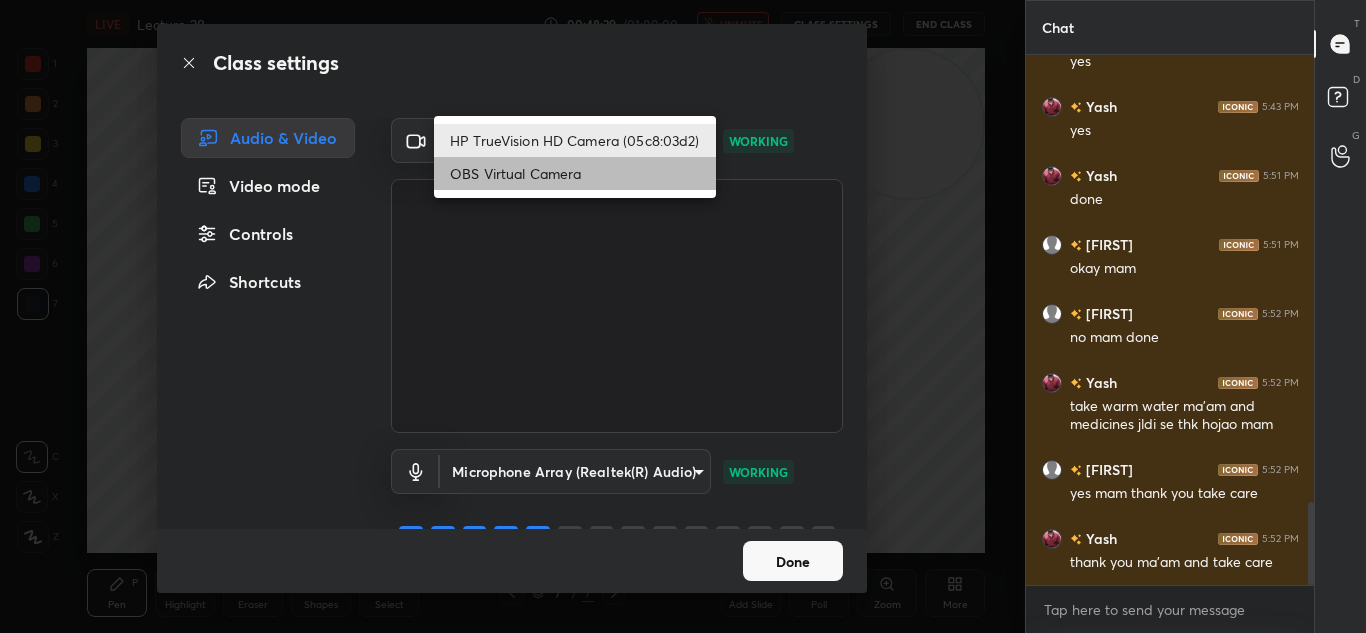 click on "OBS Virtual Camera" at bounding box center (575, 173) 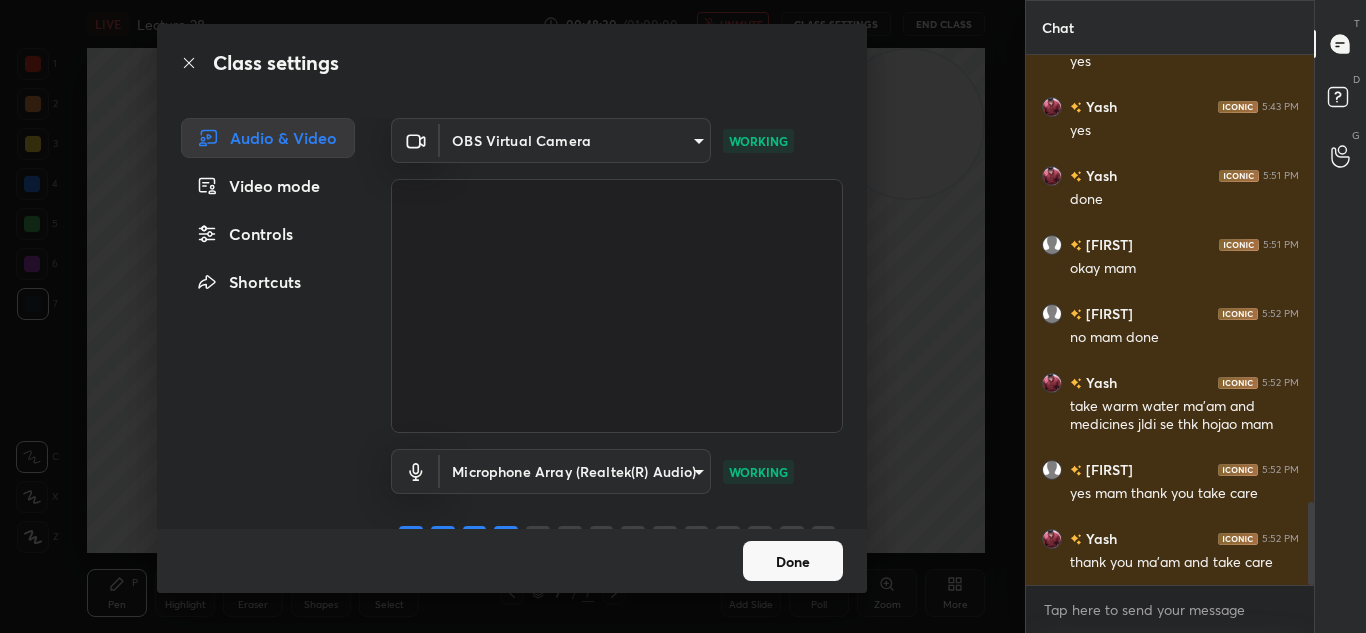 click on "Done" at bounding box center (793, 561) 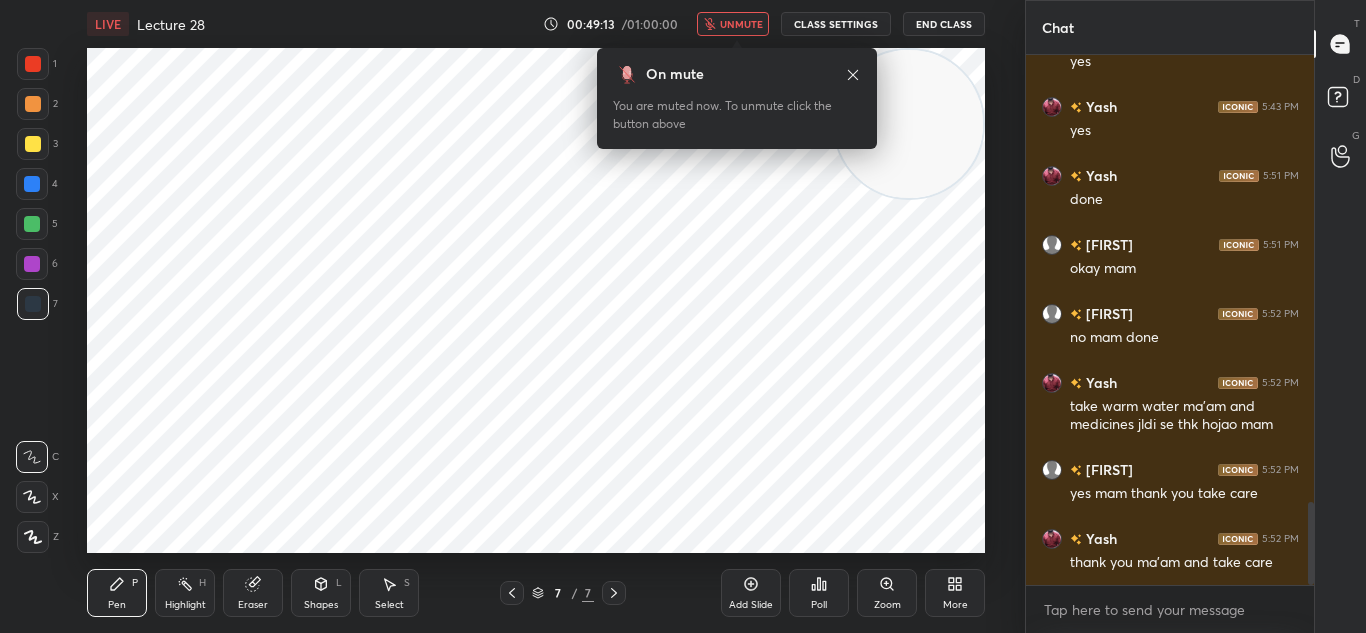 type 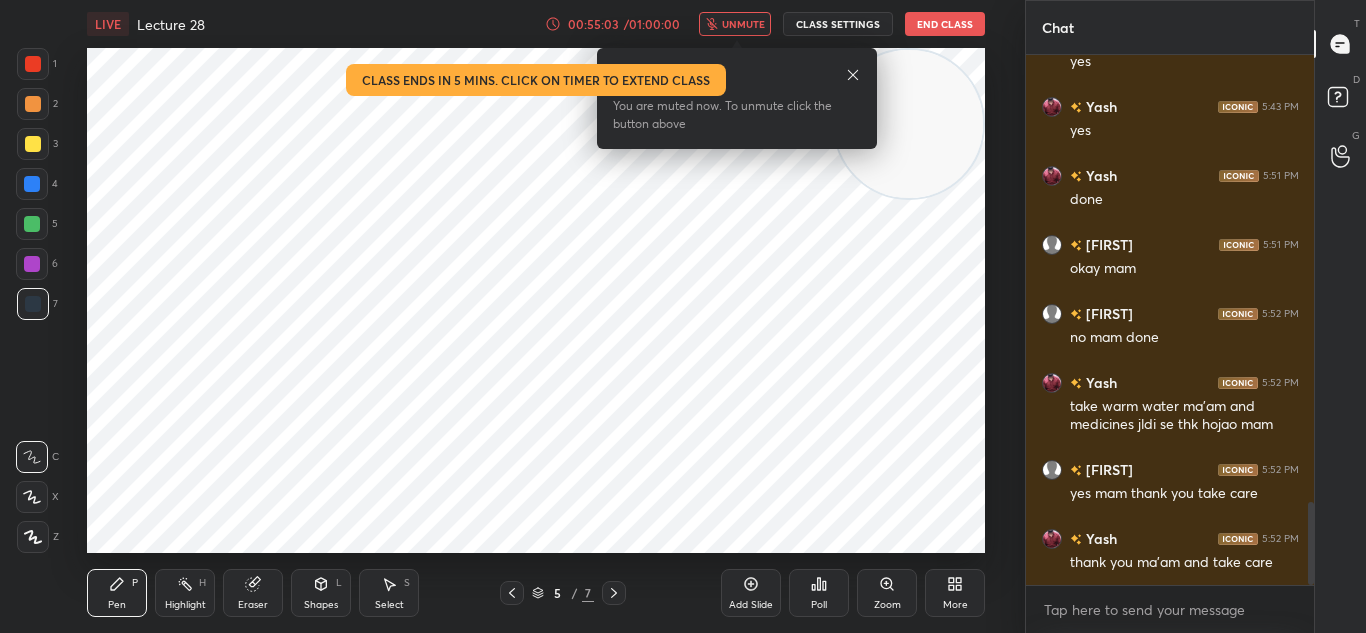 click on "5 / 7" at bounding box center (563, 593) 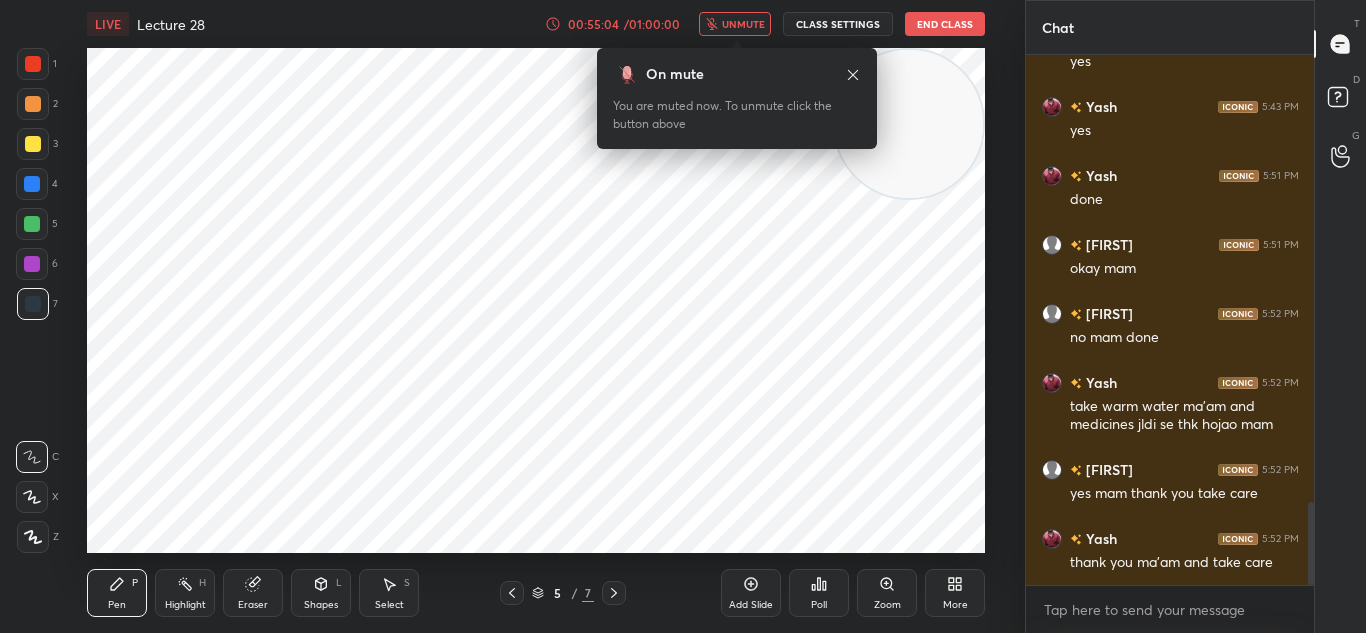click at bounding box center [512, 593] 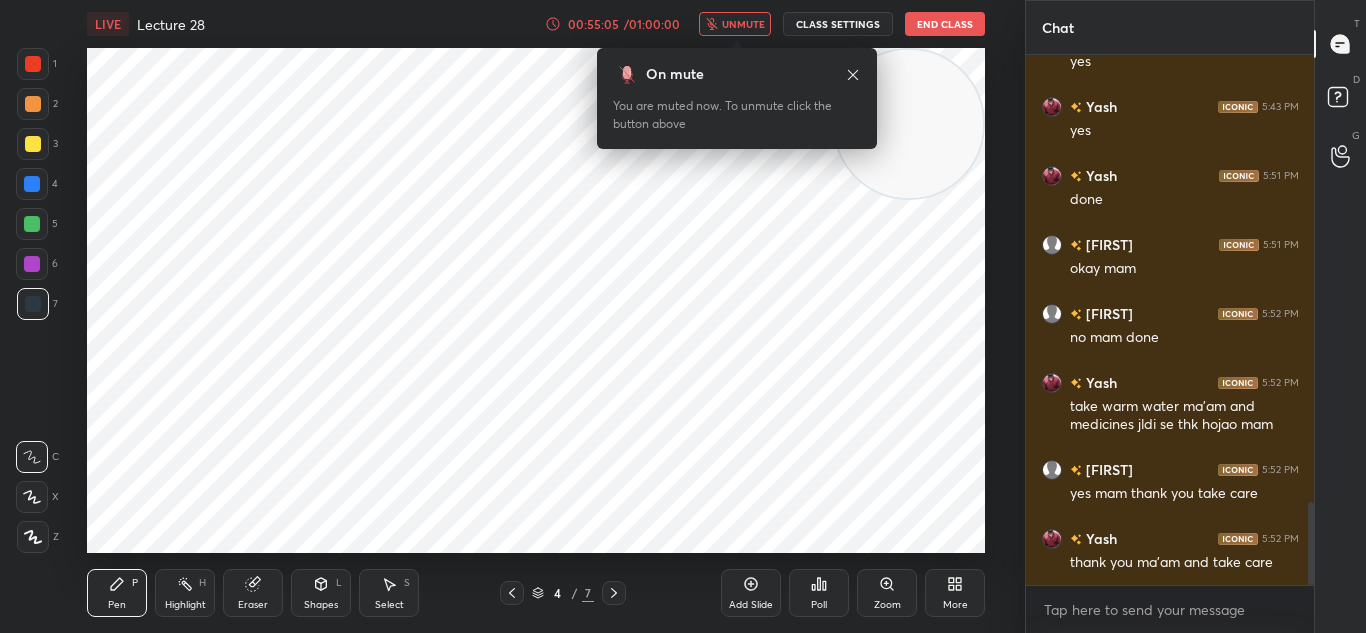 click 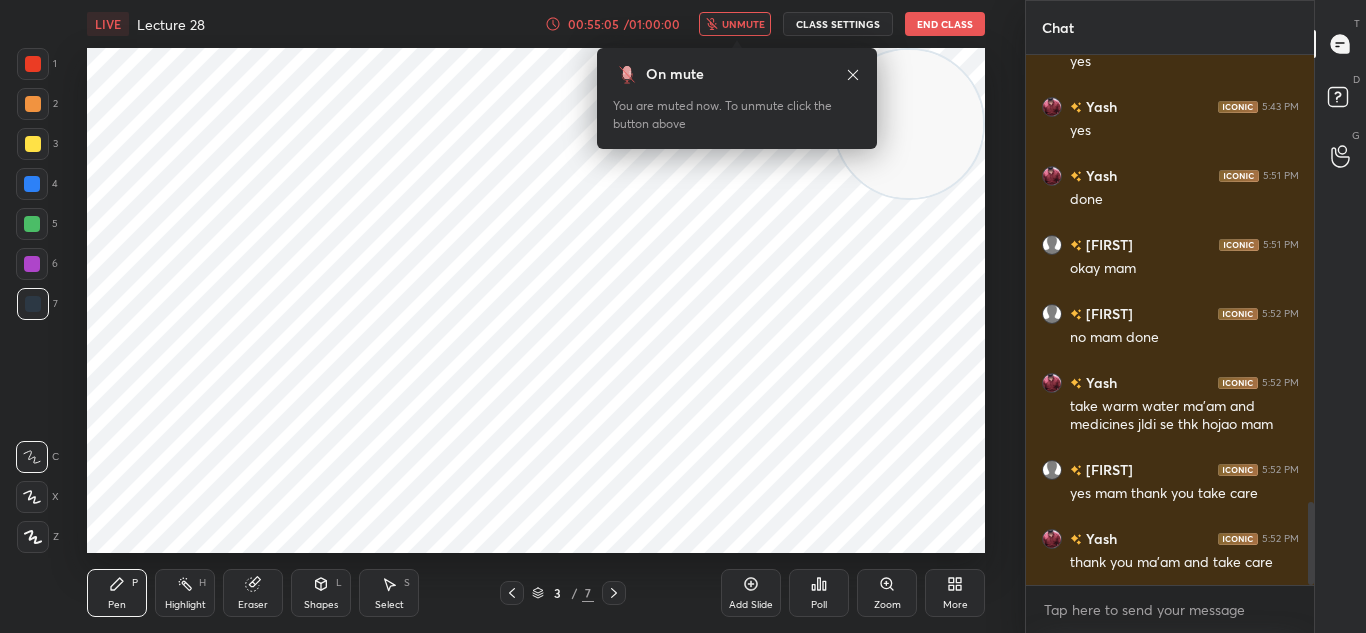 click 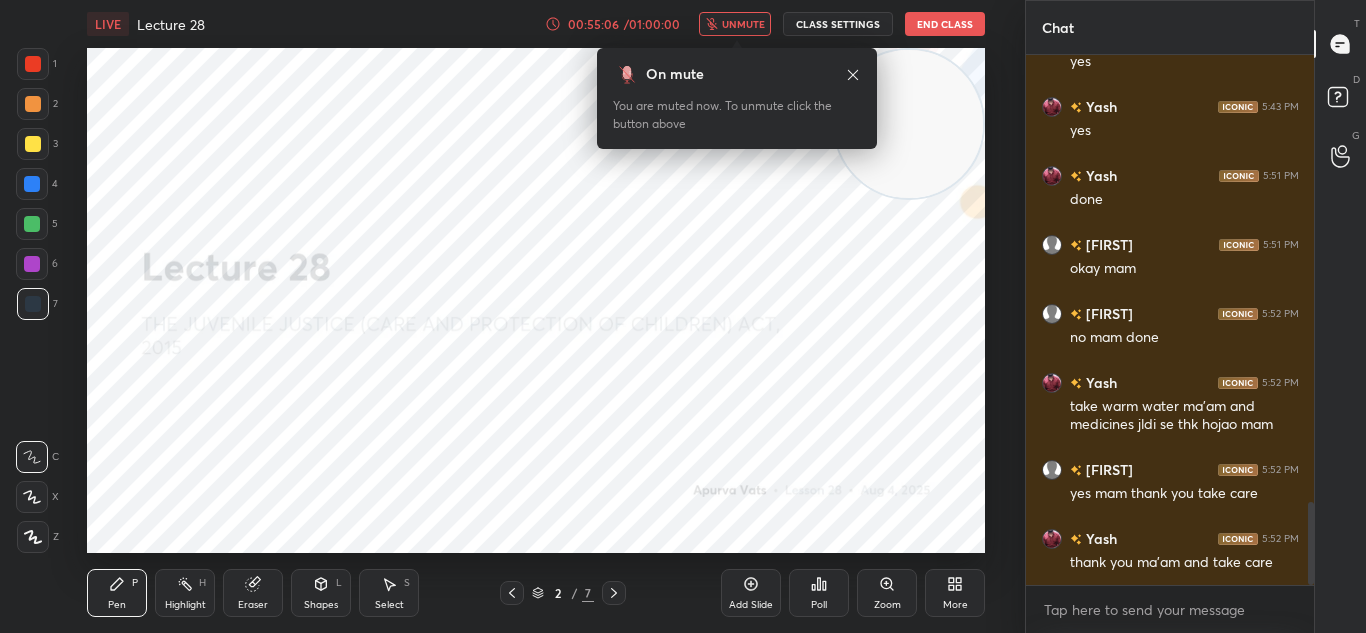 click 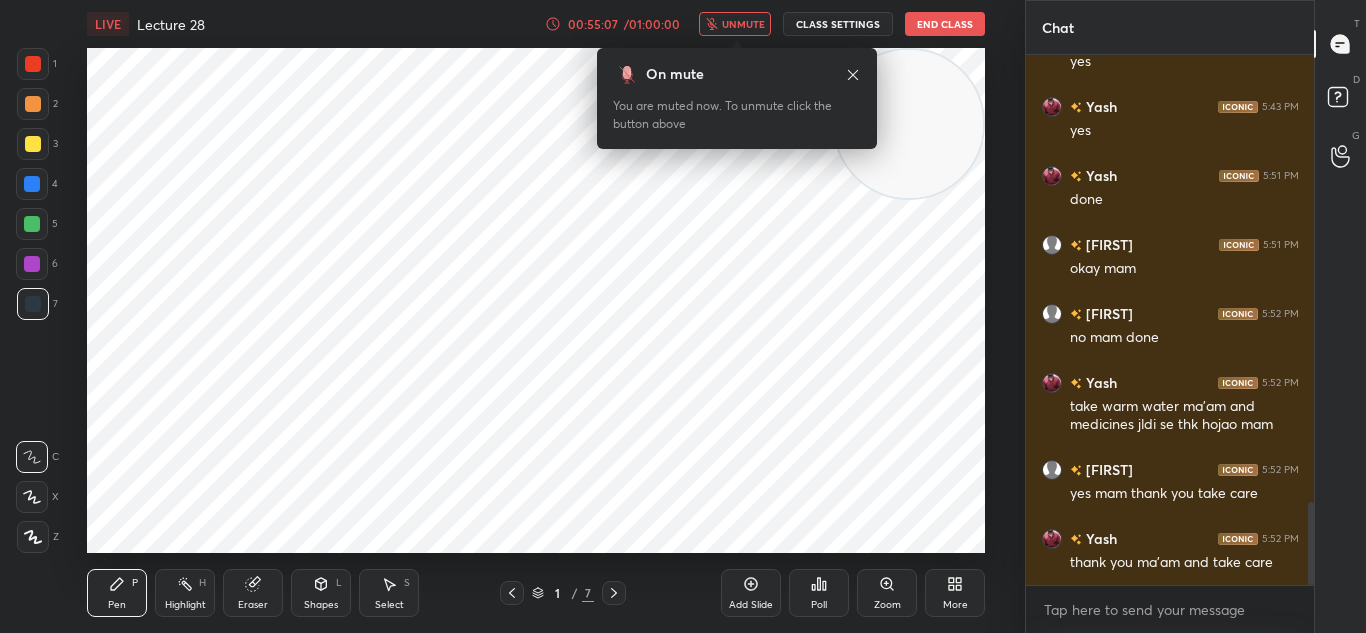 click 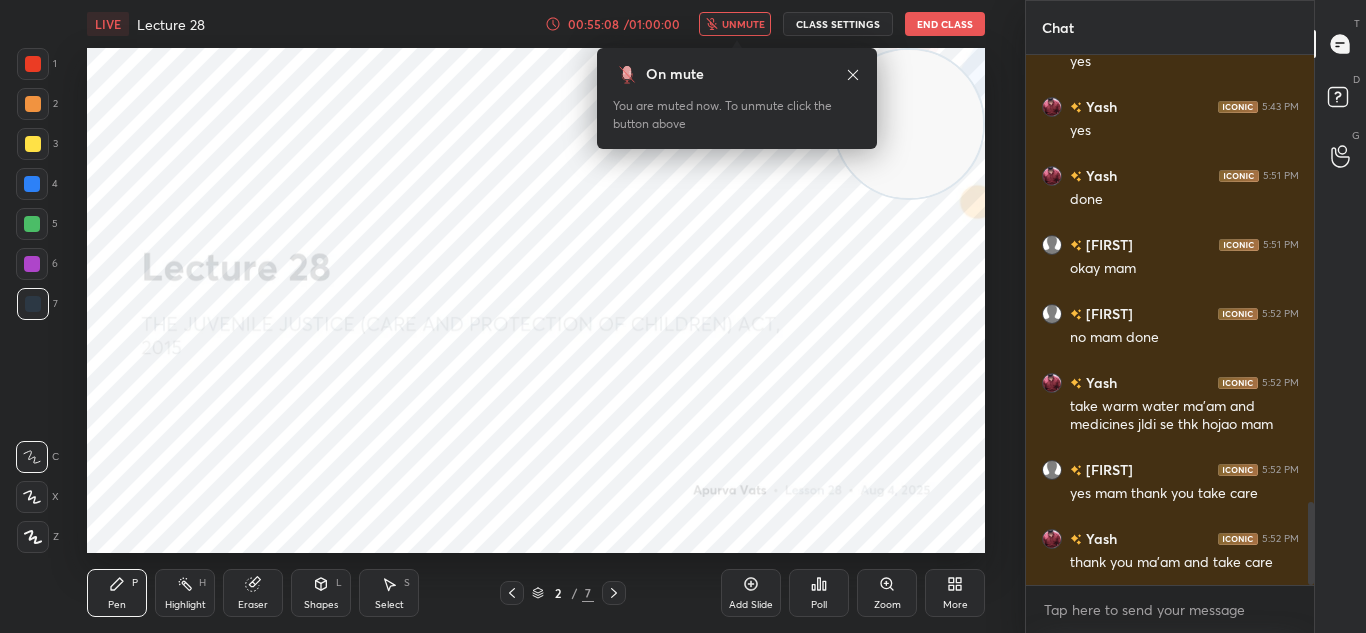 click 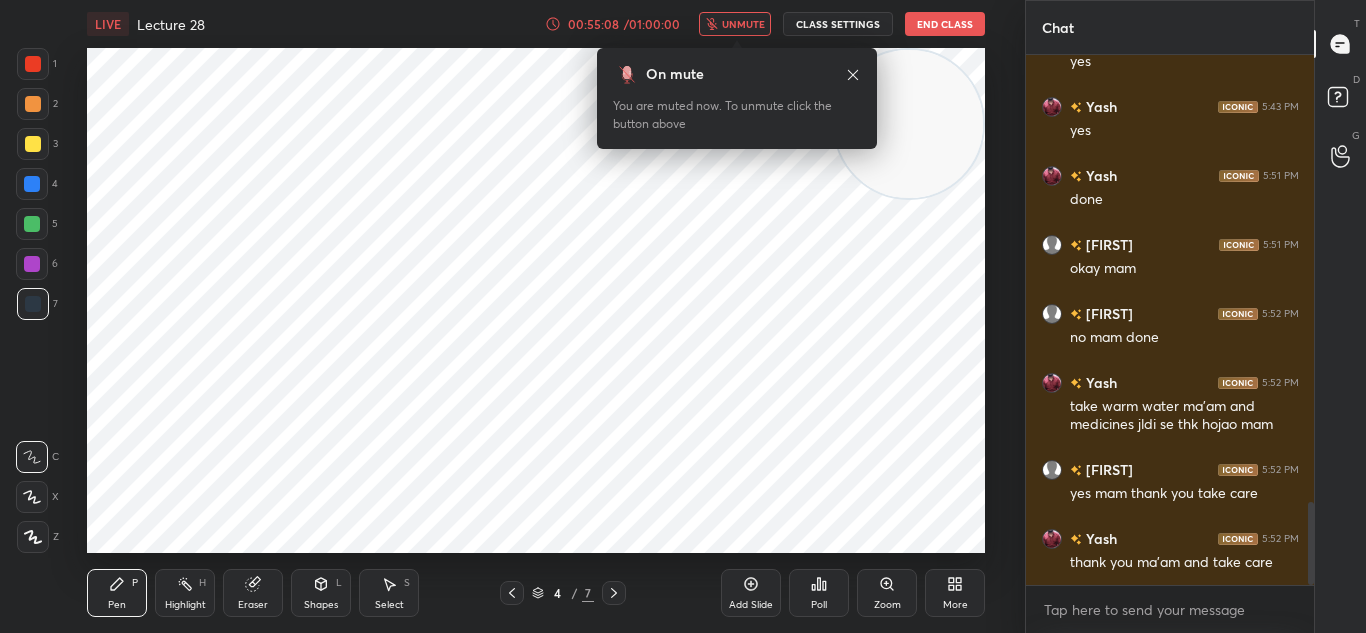click 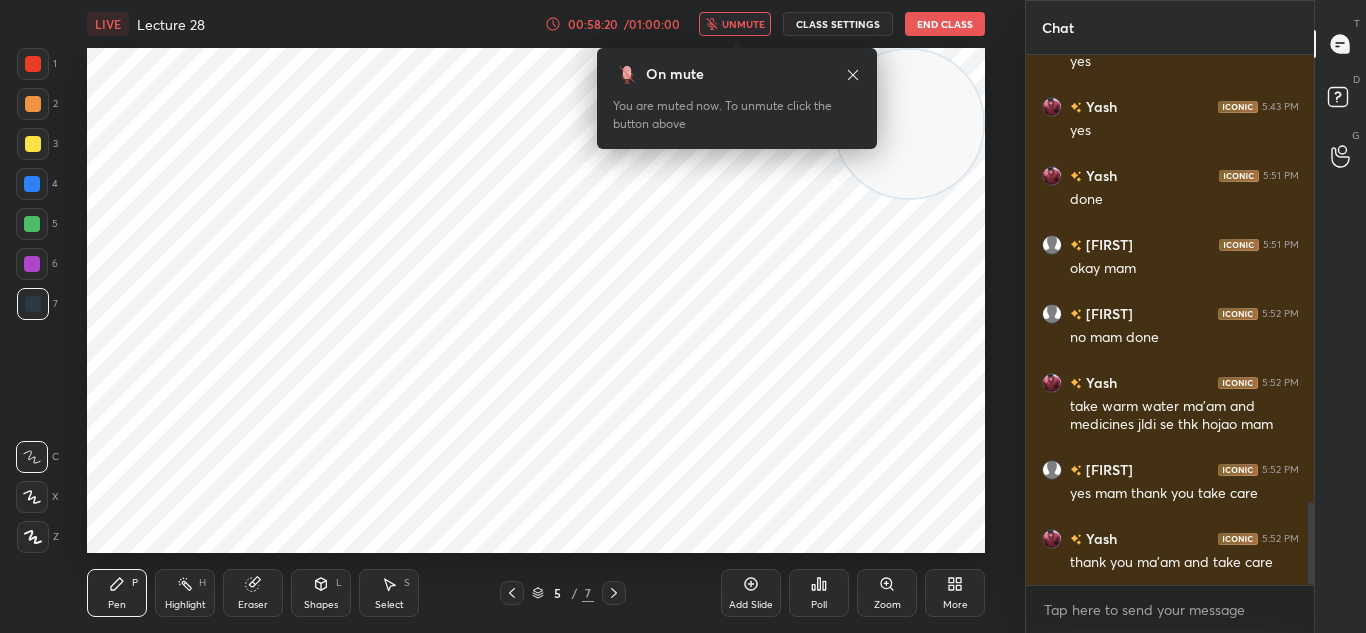 scroll, scrollTop: 2922, scrollLeft: 0, axis: vertical 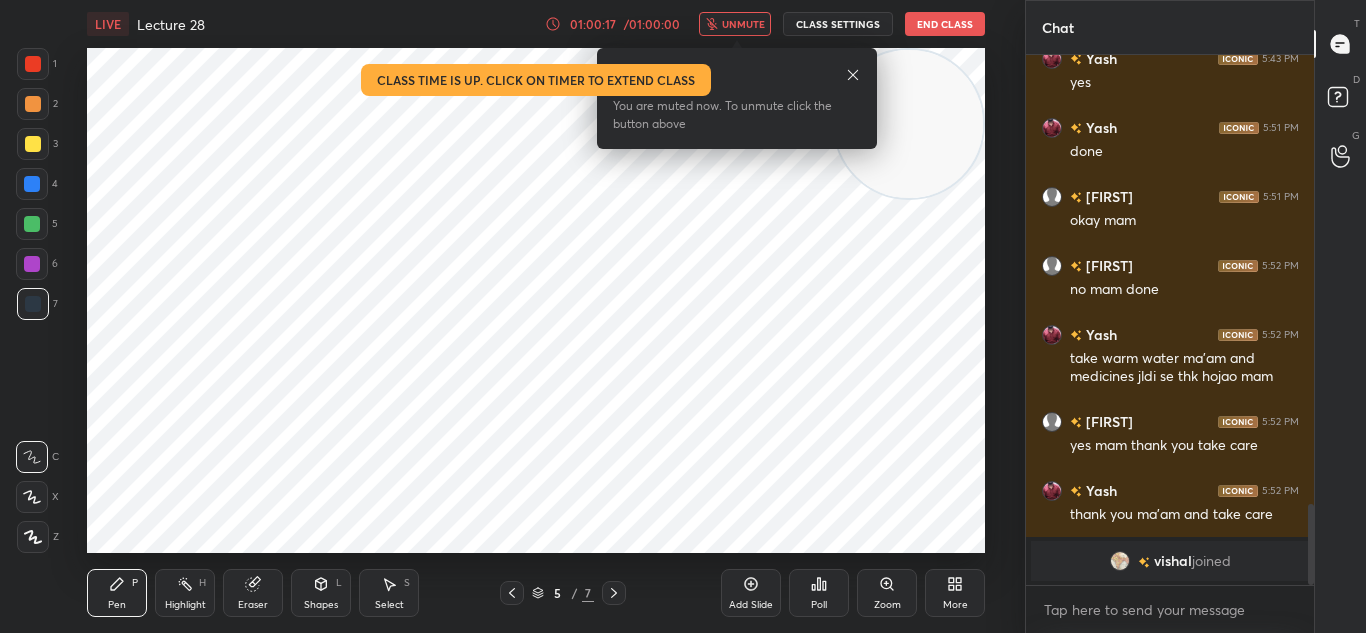 click on "End Class" at bounding box center (945, 24) 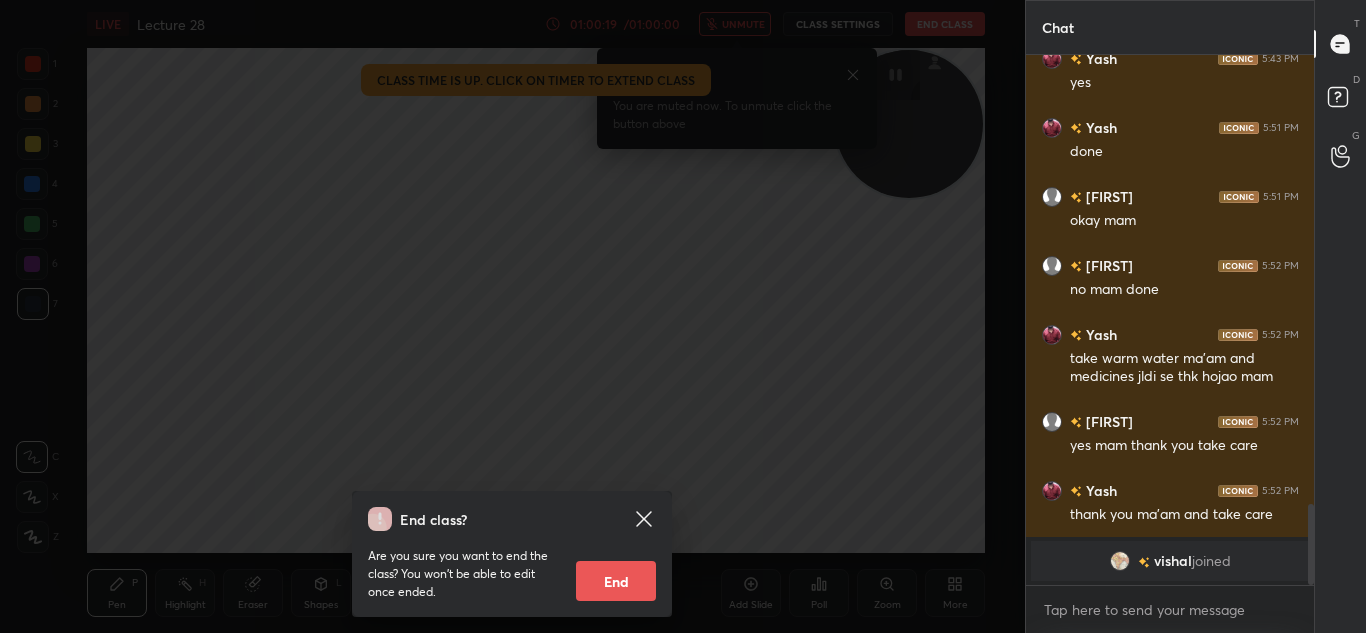 click on "End" at bounding box center [616, 581] 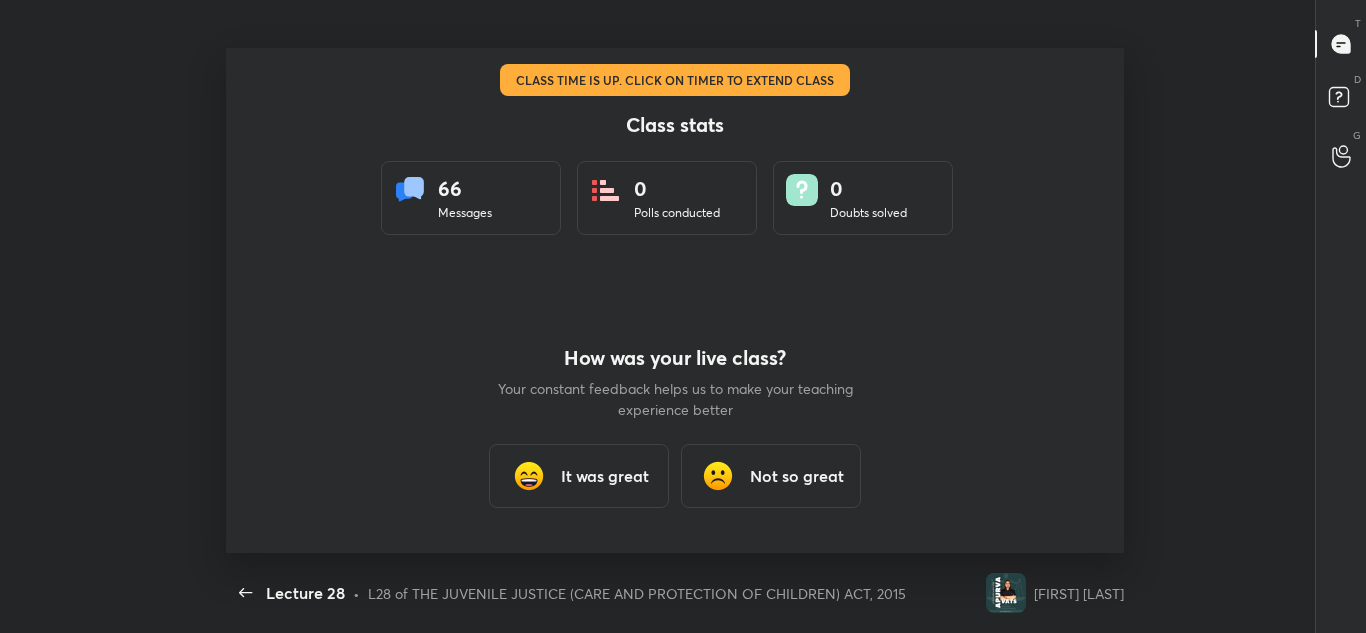 scroll, scrollTop: 99495, scrollLeft: 98991, axis: both 